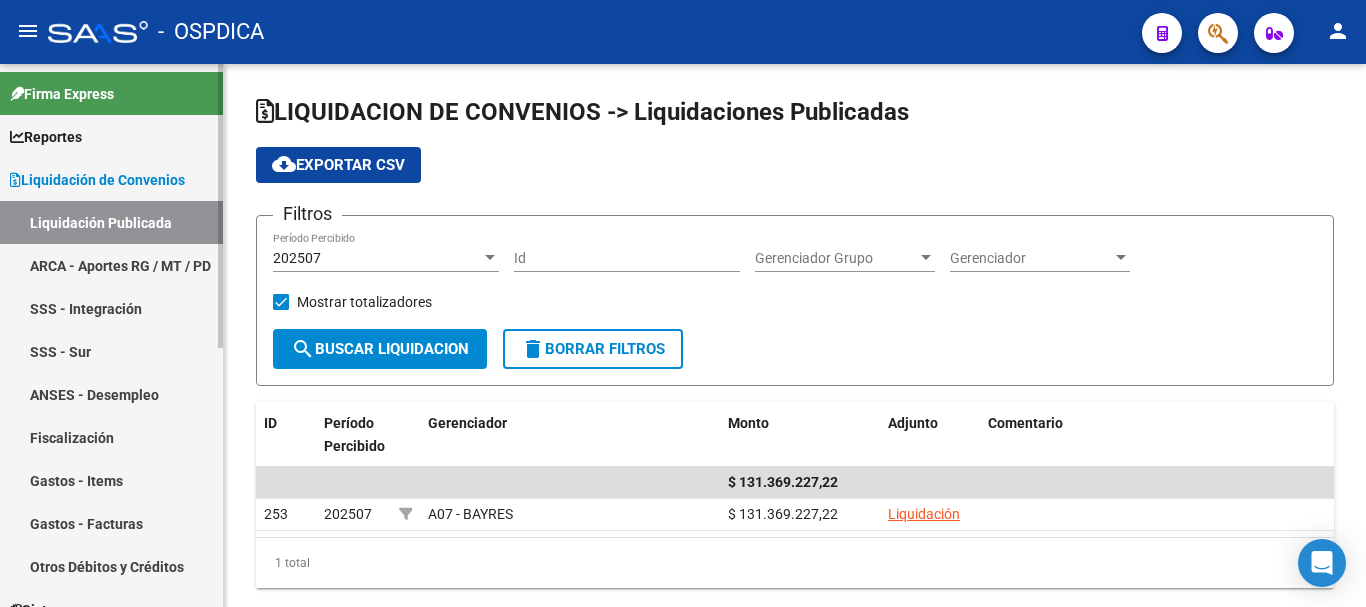 scroll, scrollTop: 0, scrollLeft: 0, axis: both 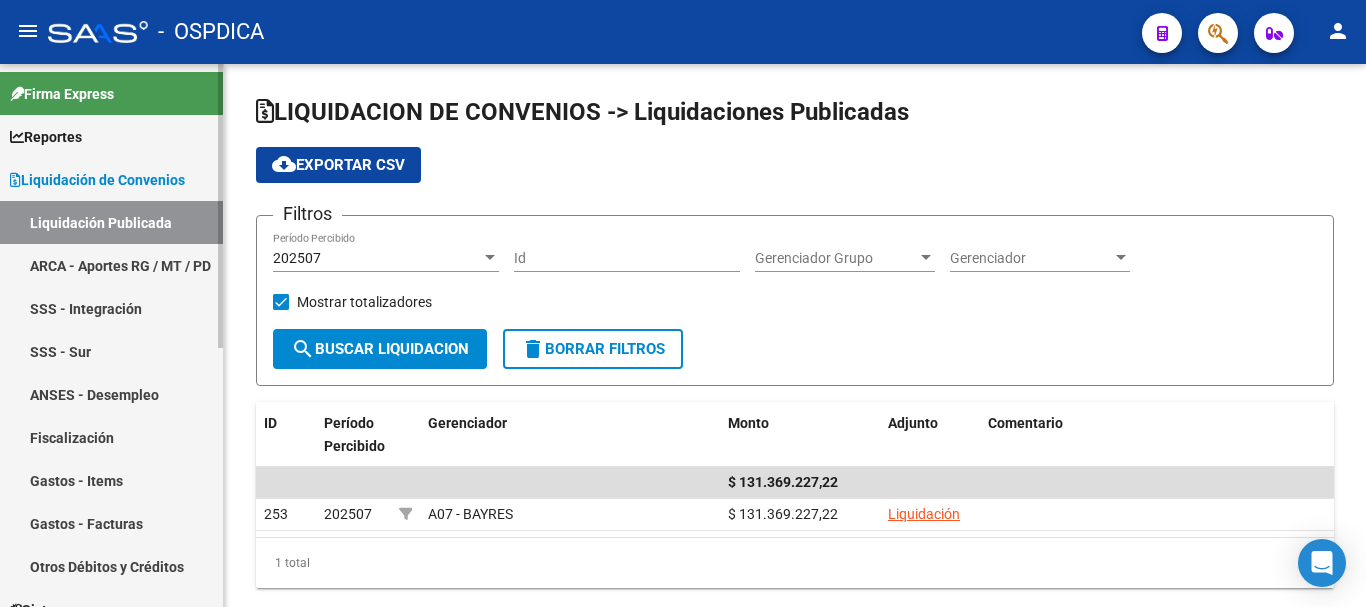 click on "Liquidación de Convenios" at bounding box center (97, 180) 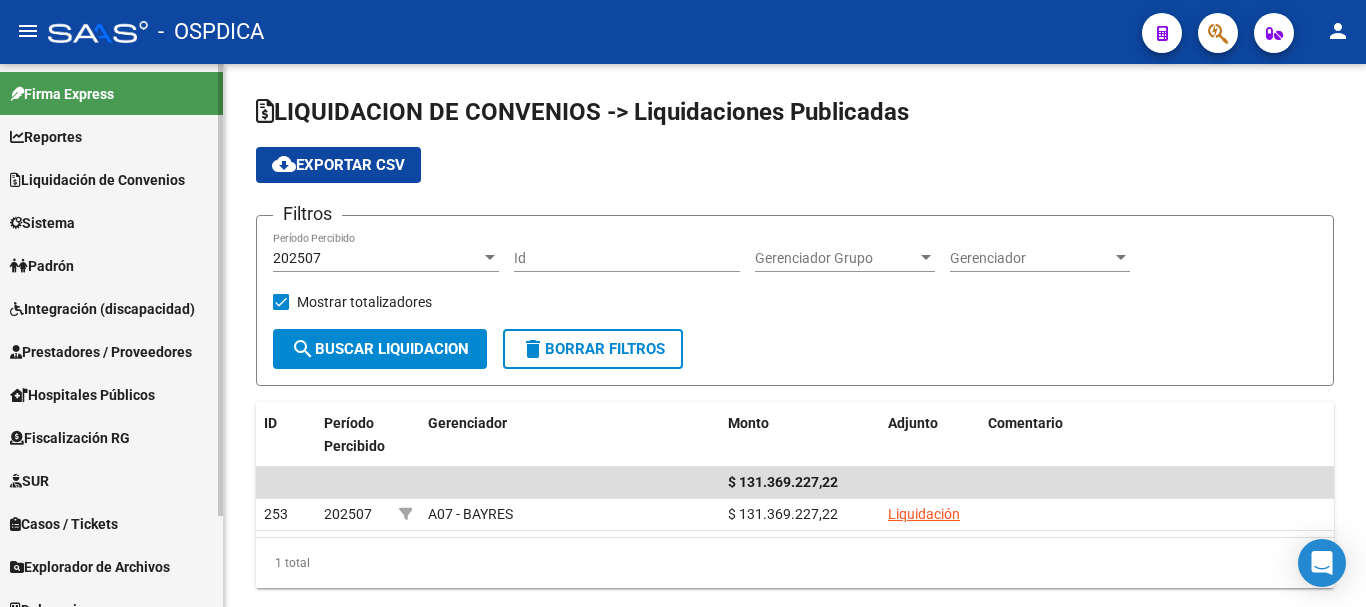 click on "Prestadores / Proveedores" at bounding box center [101, 352] 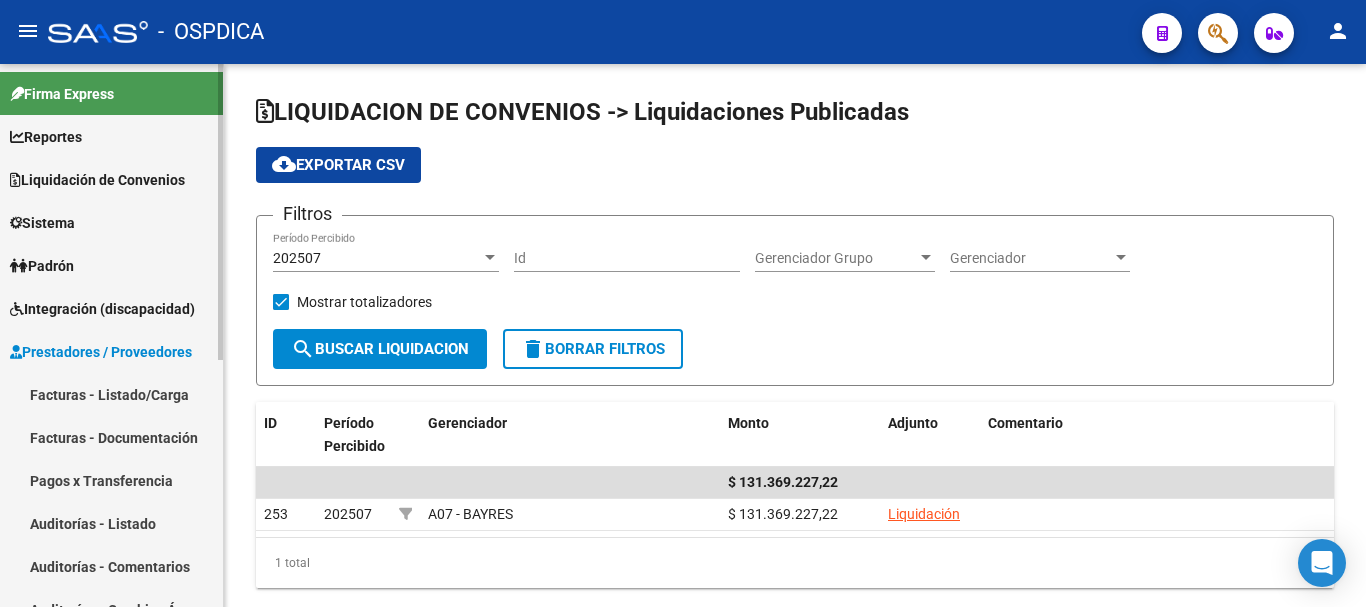 click on "Facturas - Listado/Carga" at bounding box center (111, 394) 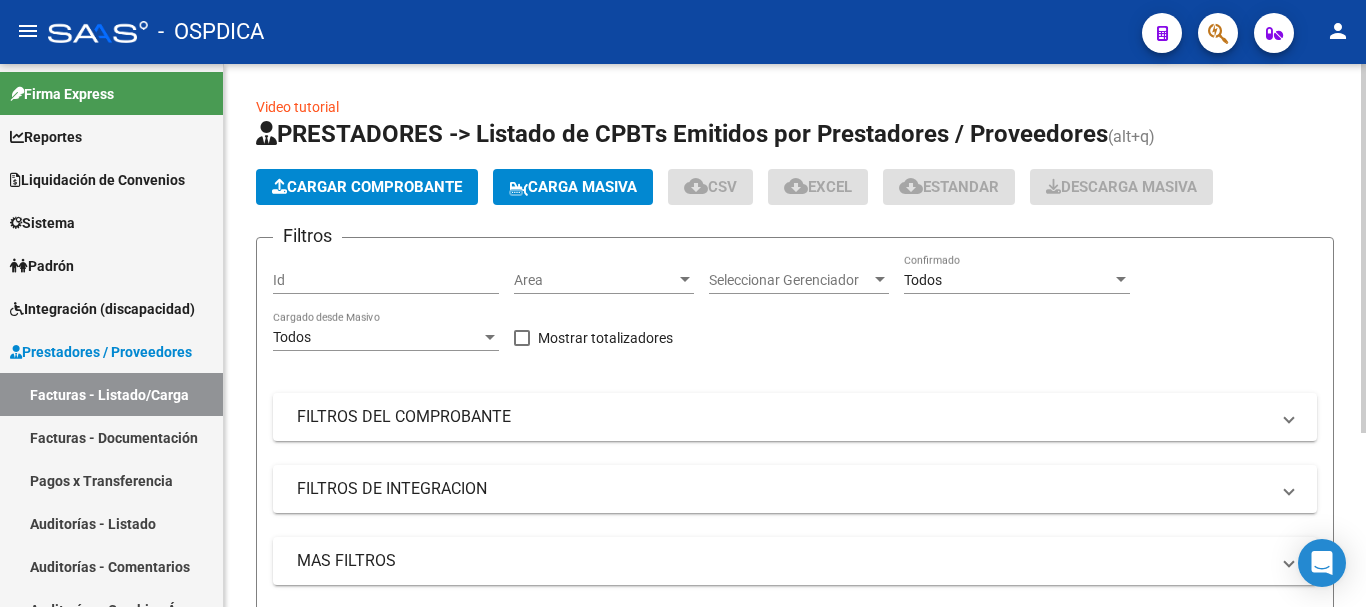 click on "Cargar Comprobante" 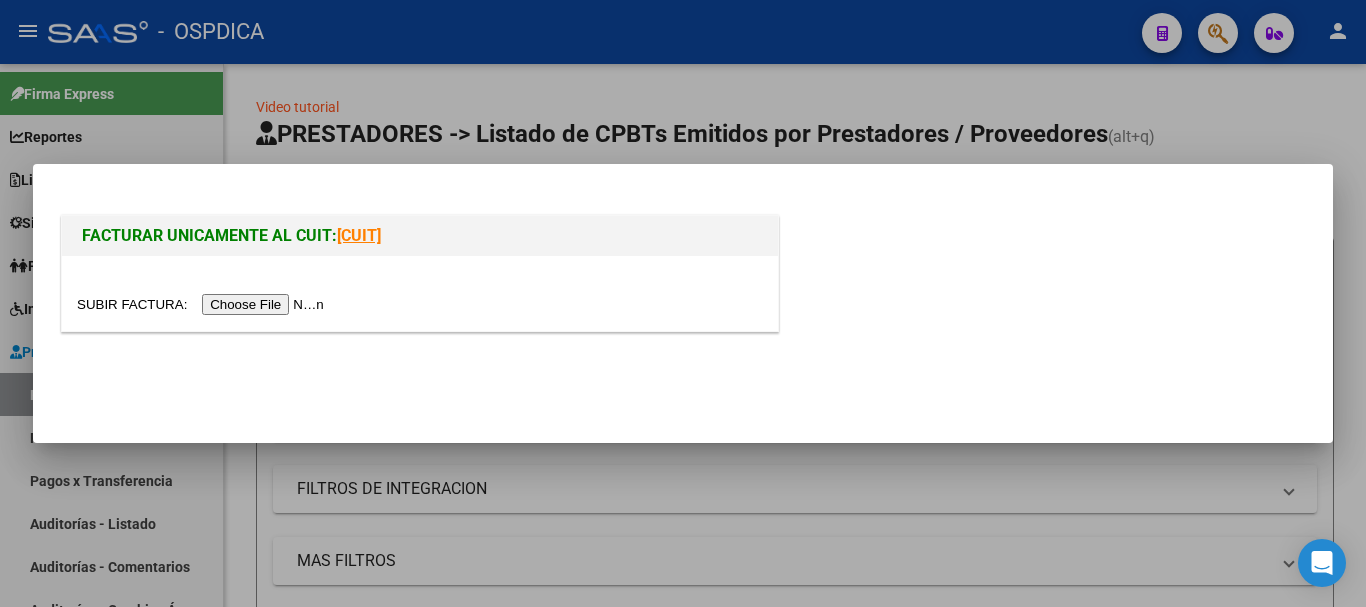 click at bounding box center [203, 304] 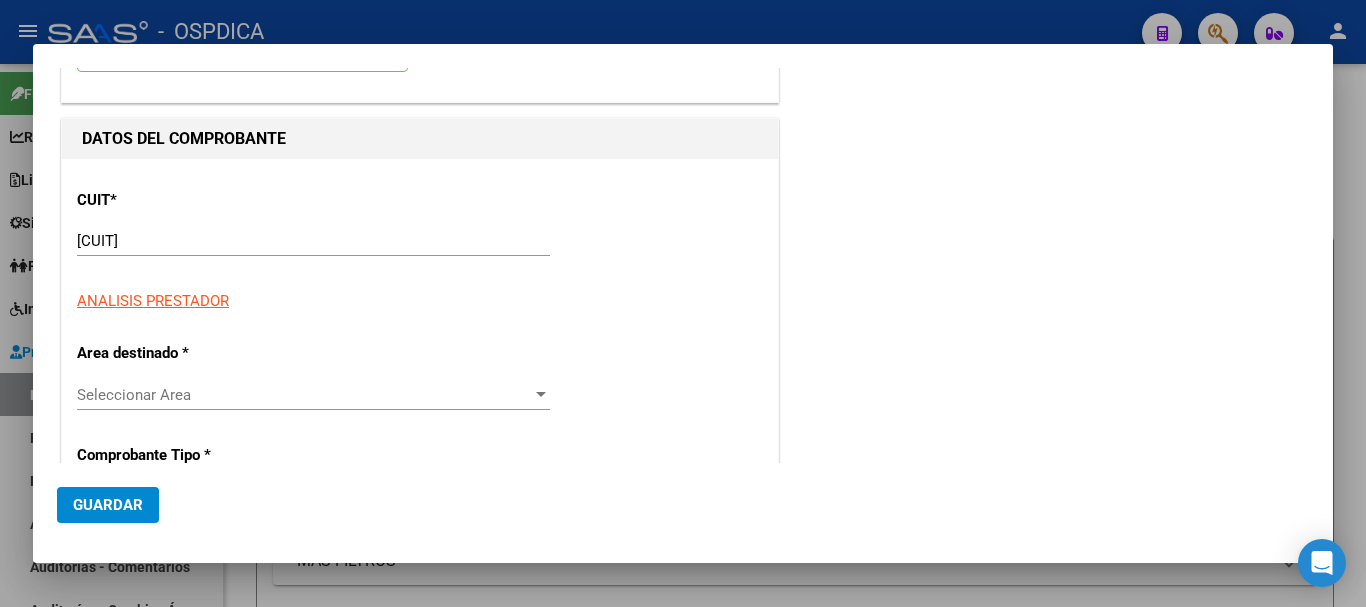 scroll, scrollTop: 300, scrollLeft: 0, axis: vertical 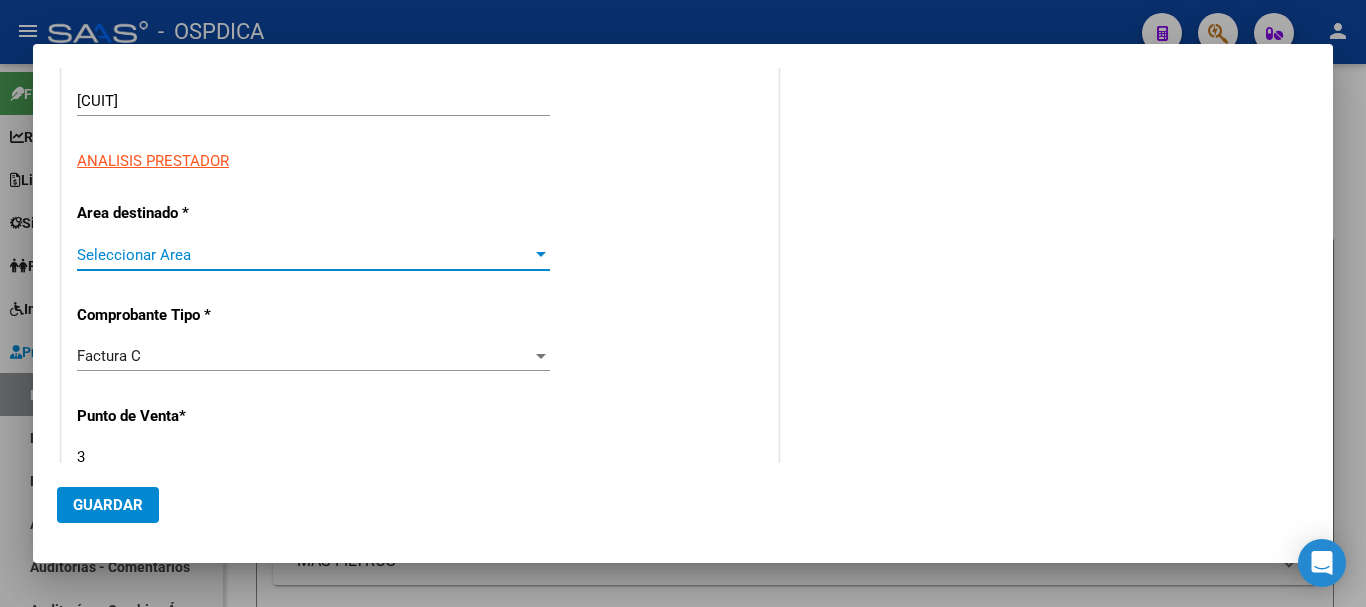 click on "Seleccionar Area" at bounding box center [304, 255] 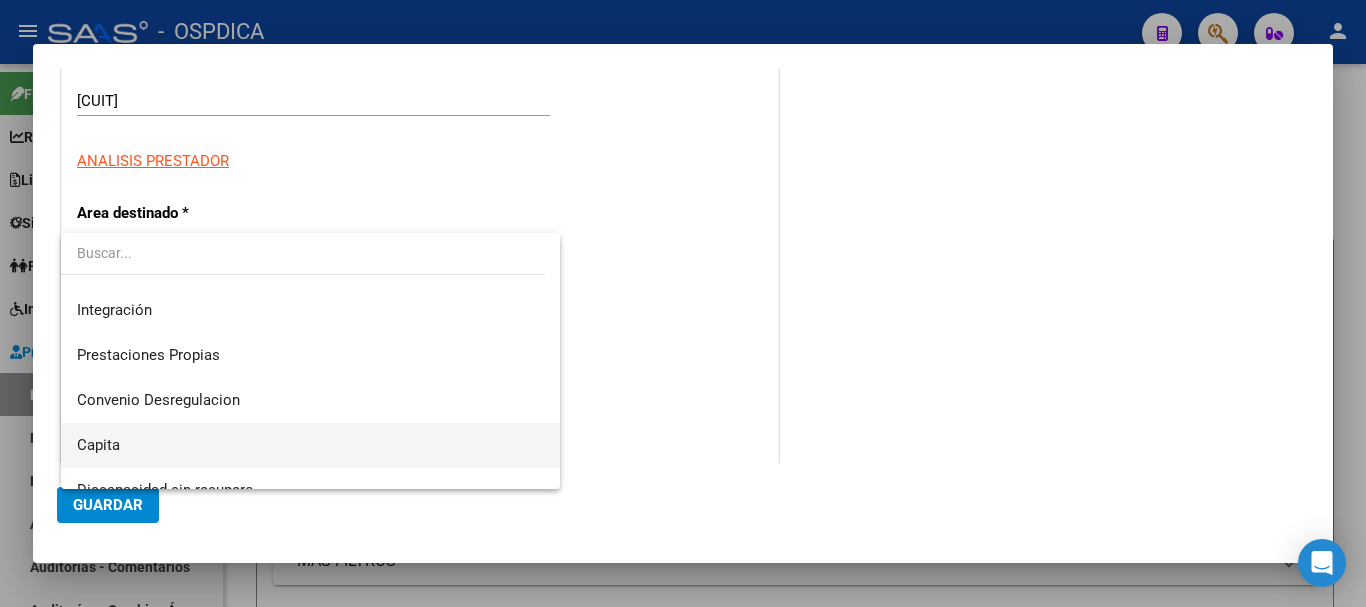 scroll, scrollTop: 149, scrollLeft: 0, axis: vertical 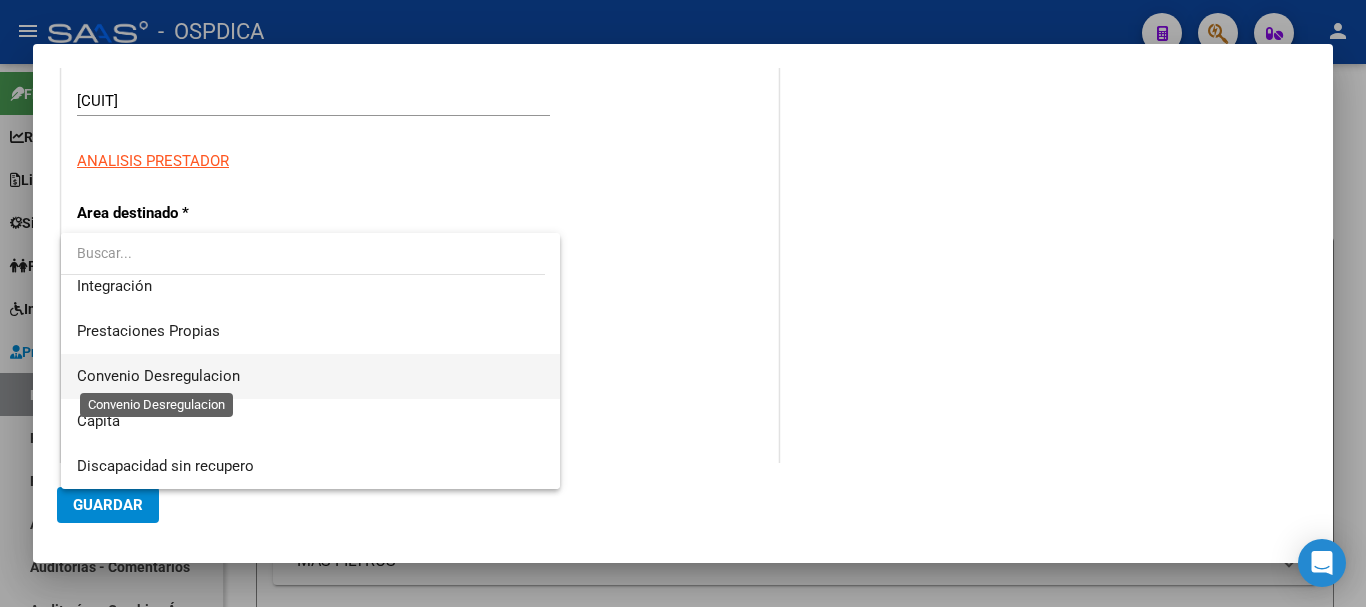 click on "Convenio Desregulacion" at bounding box center [158, 376] 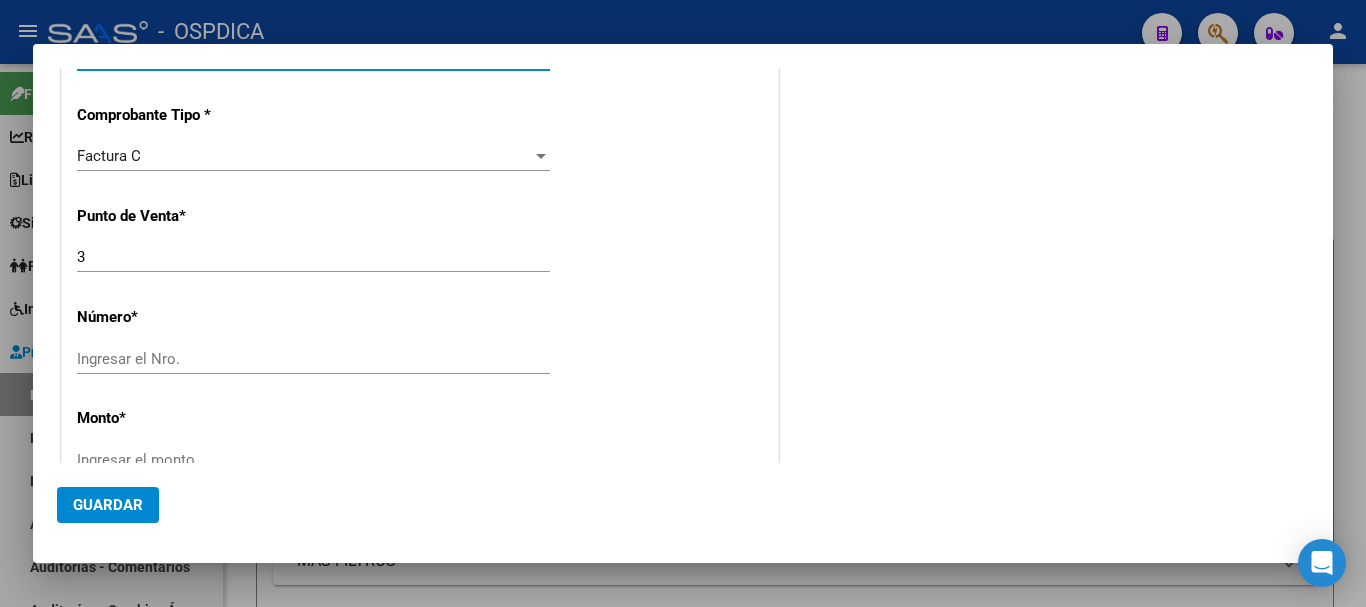 scroll, scrollTop: 600, scrollLeft: 0, axis: vertical 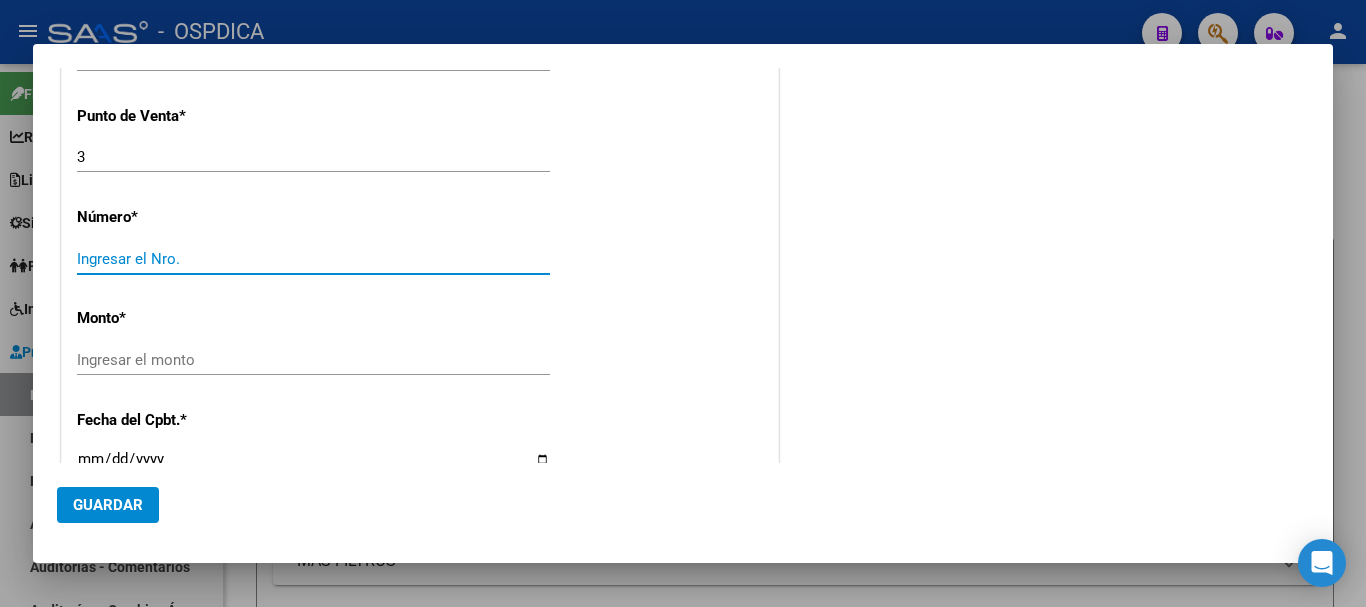 click on "Ingresar el Nro." at bounding box center [313, 259] 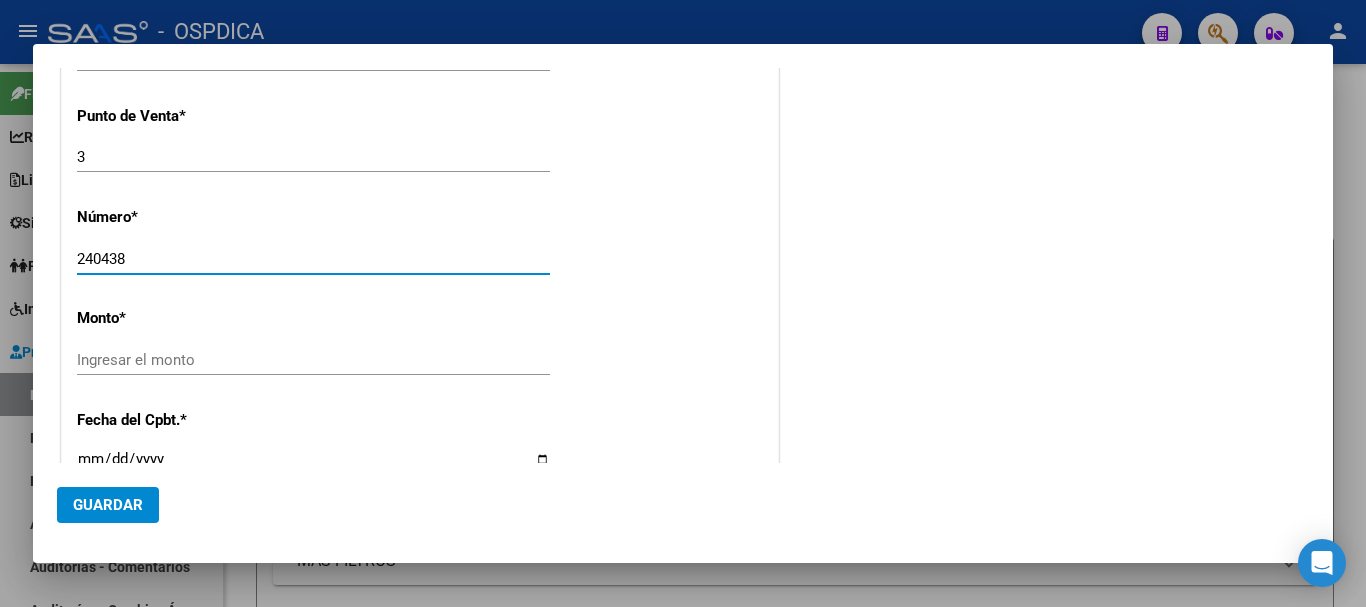type on "240438" 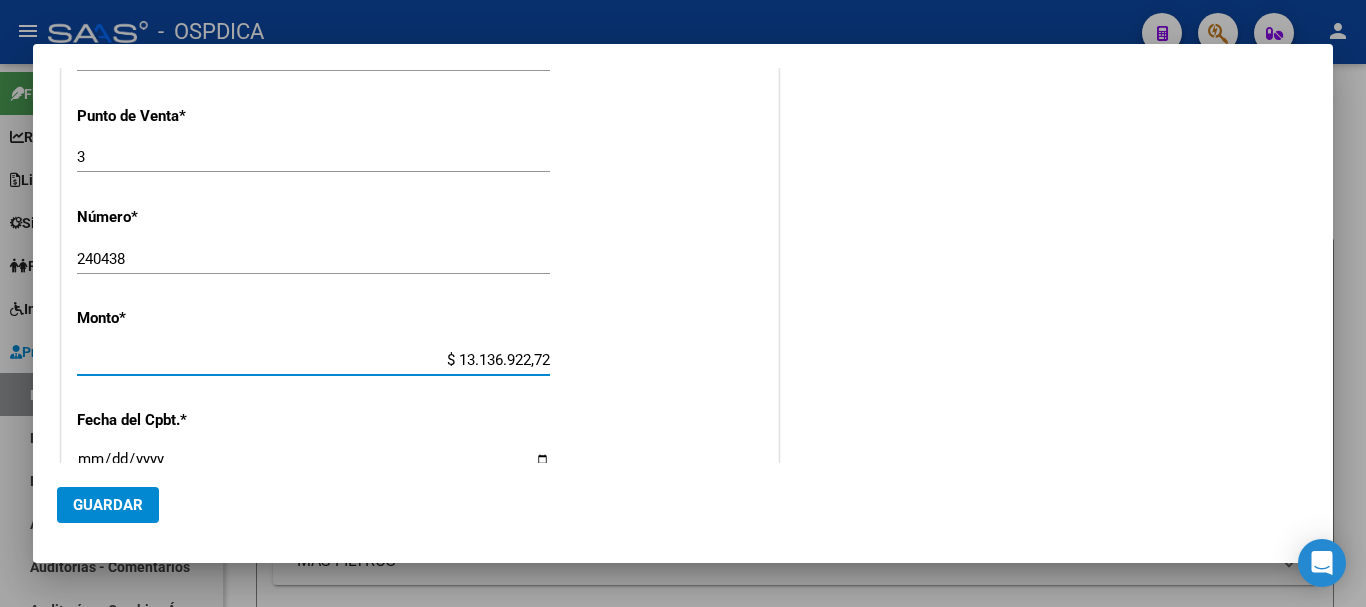 type on "$ 131.369.227,20" 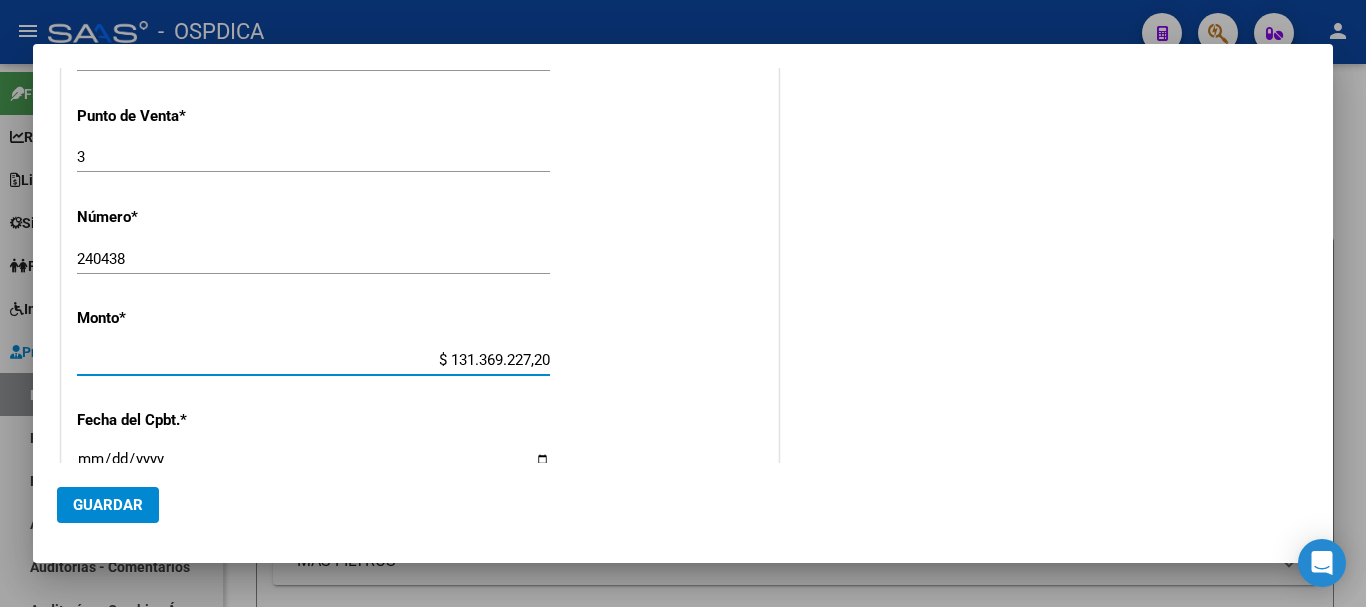 scroll, scrollTop: 700, scrollLeft: 0, axis: vertical 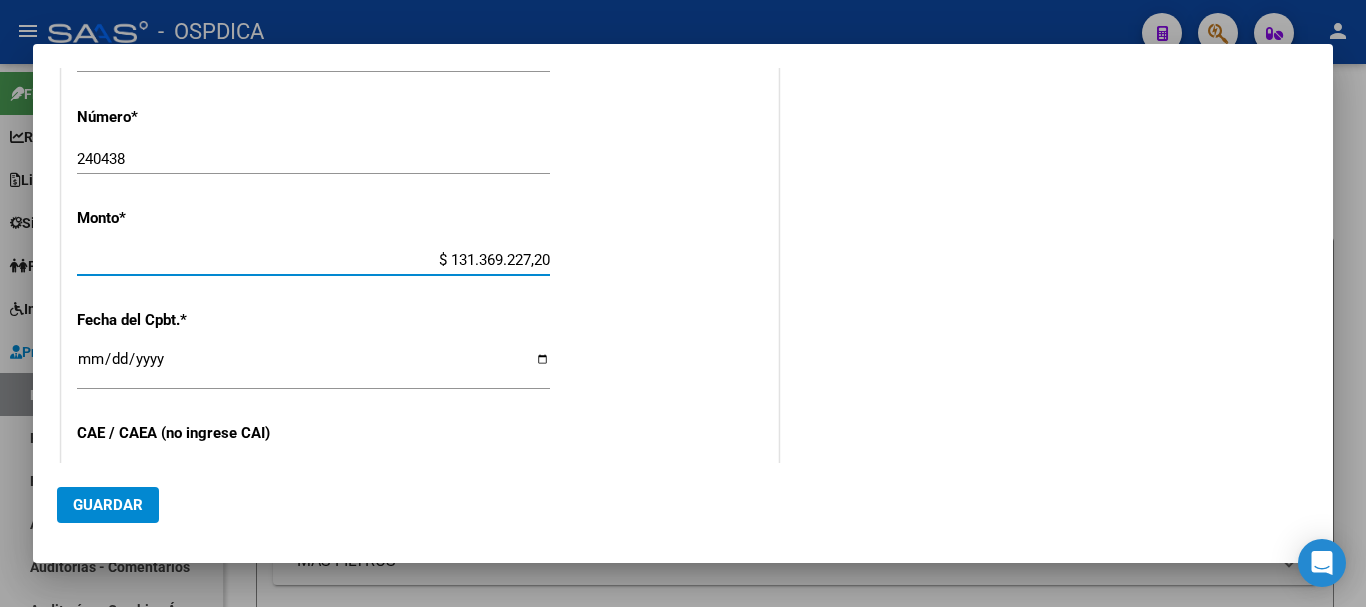 click on "Ingresar la fecha" at bounding box center [313, 367] 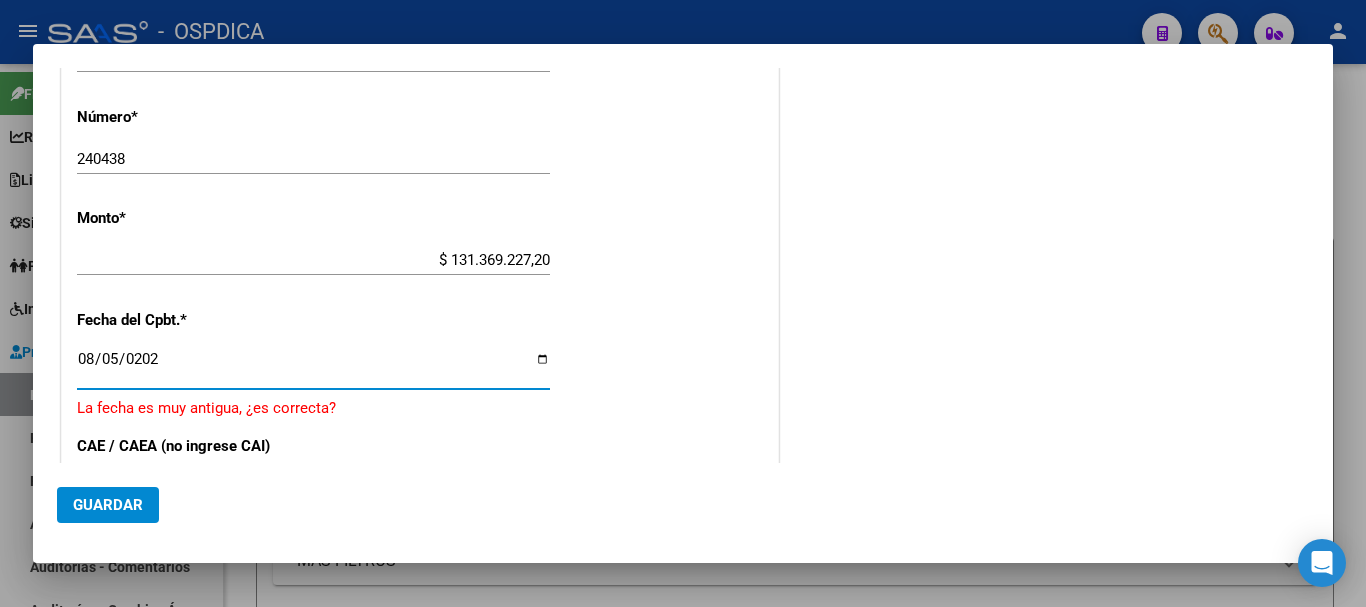 type on "2025-08-05" 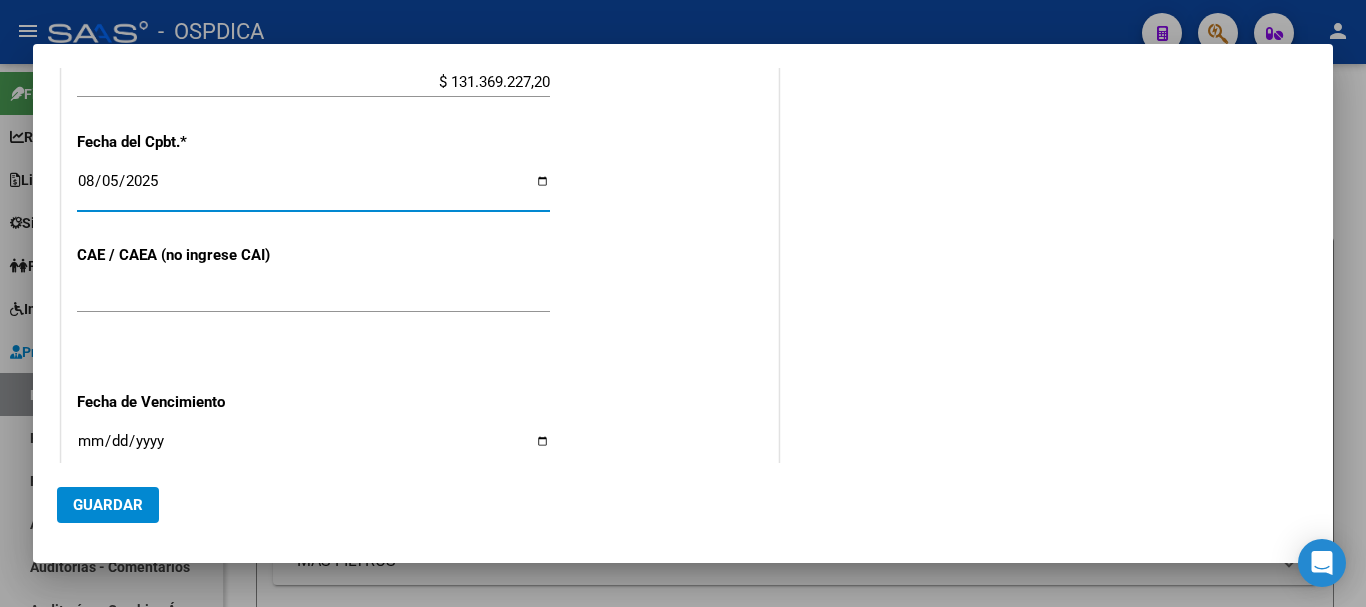 scroll, scrollTop: 1000, scrollLeft: 0, axis: vertical 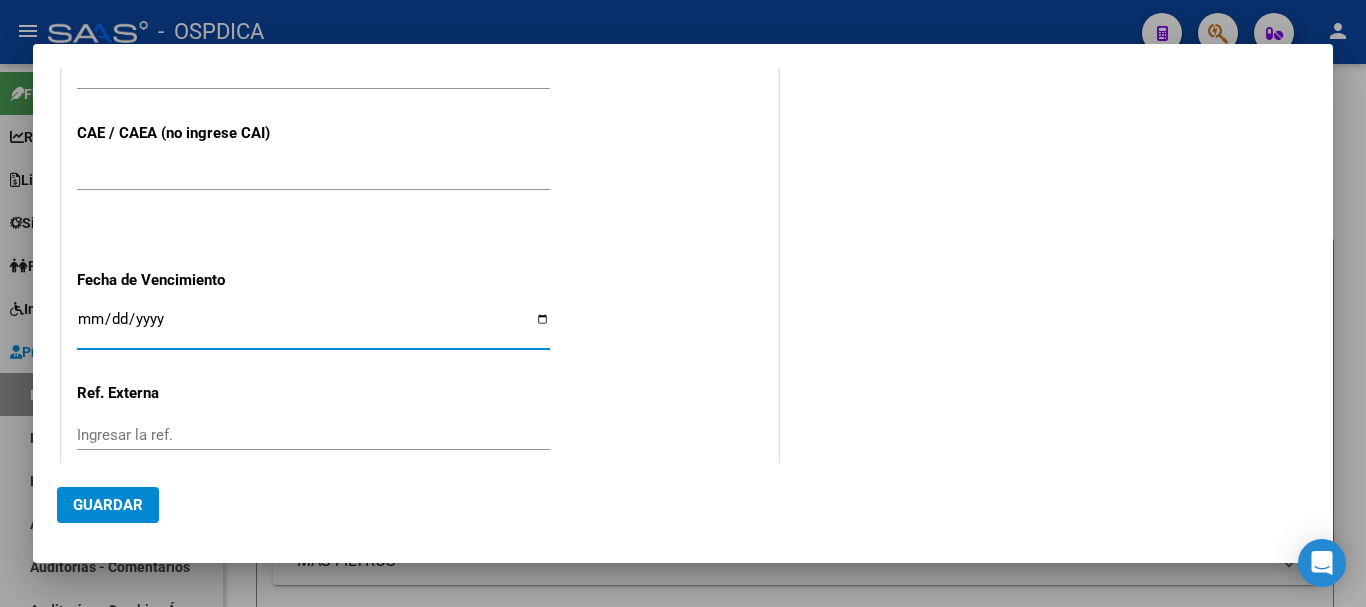 click on "Ingresar la fecha" at bounding box center [313, 327] 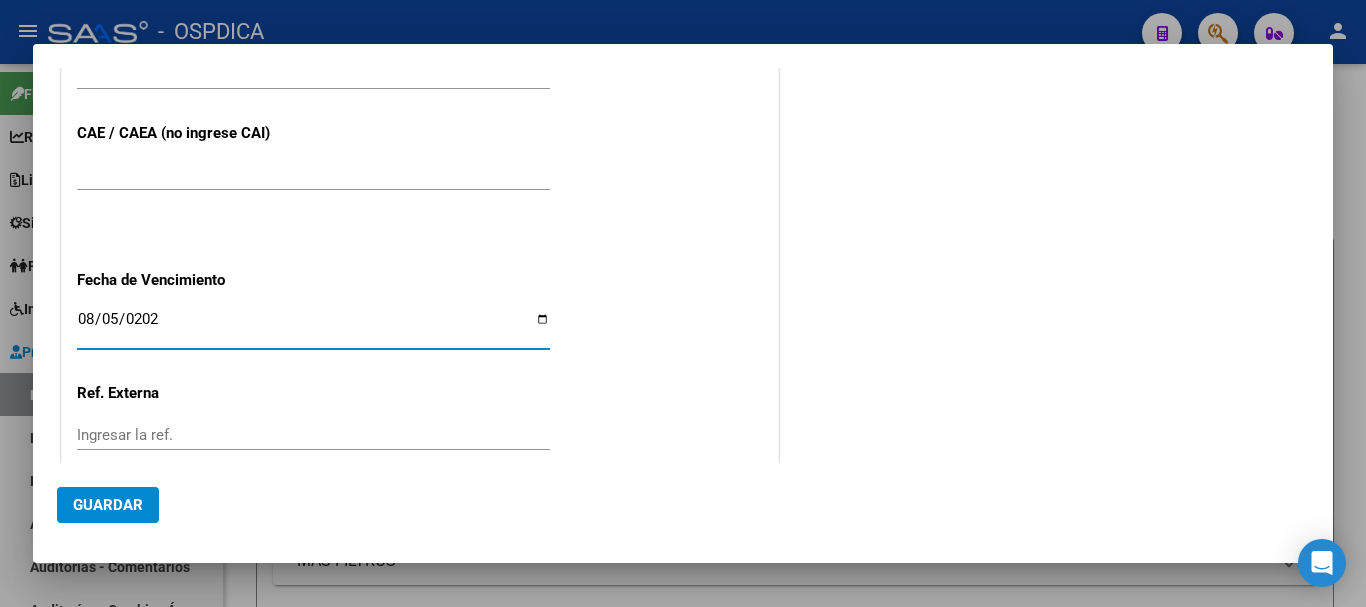 type on "2025-08-05" 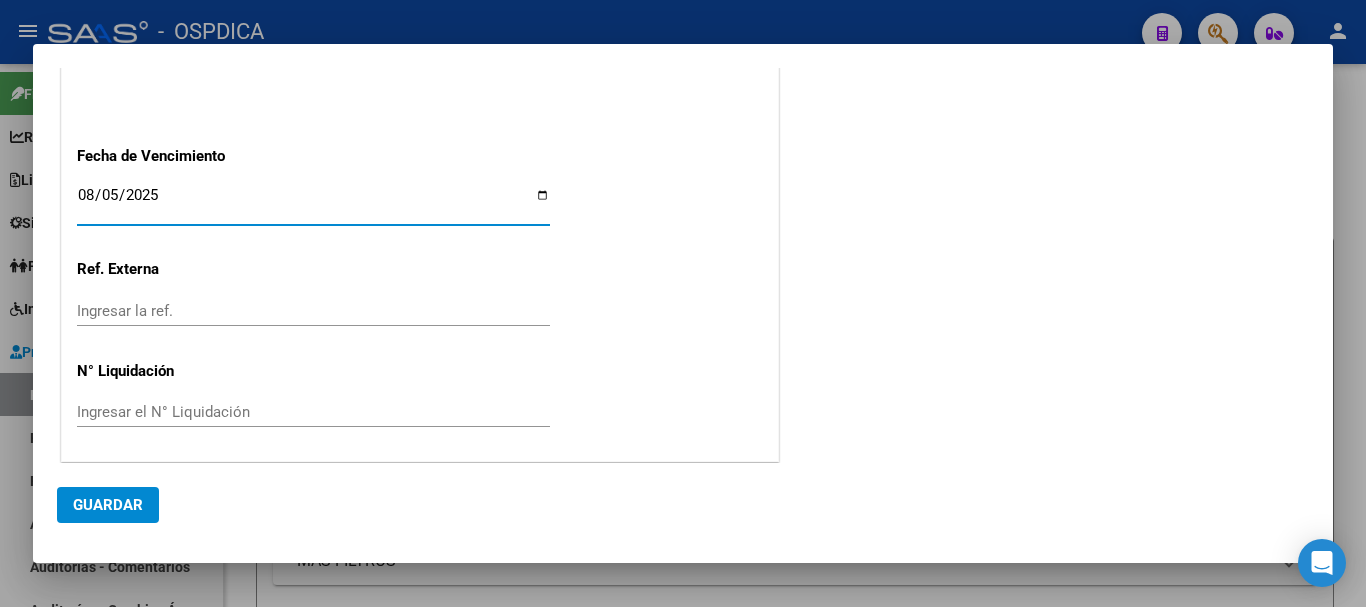 scroll, scrollTop: 1127, scrollLeft: 0, axis: vertical 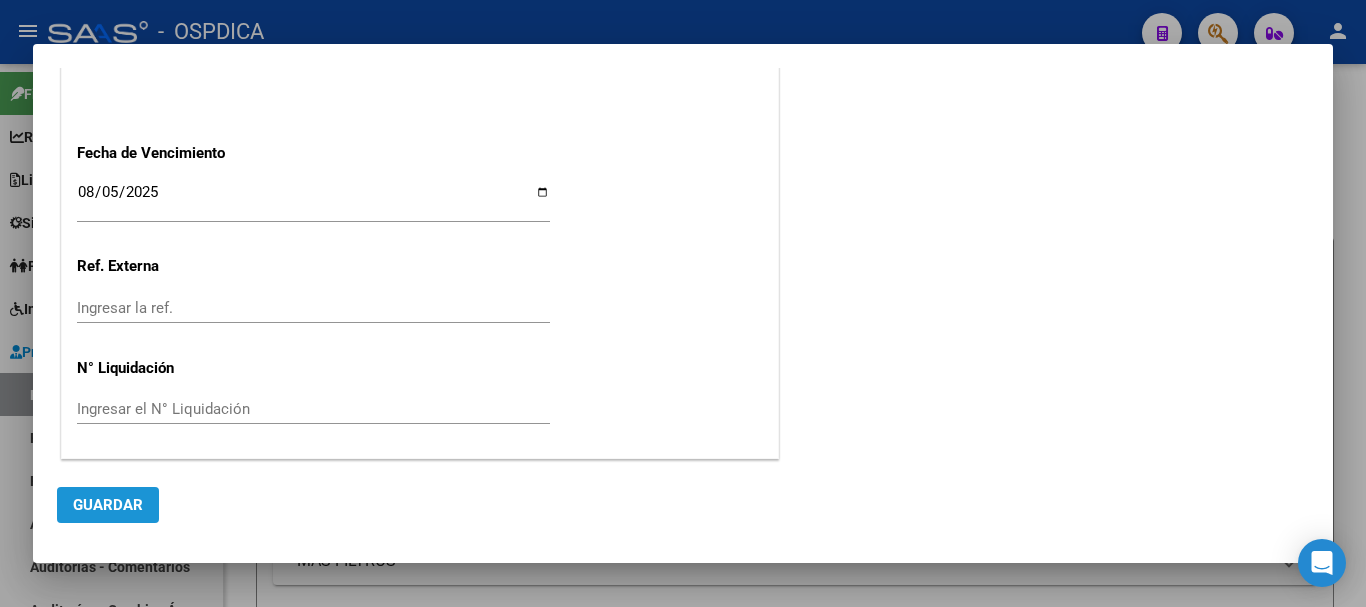 click on "Guardar" 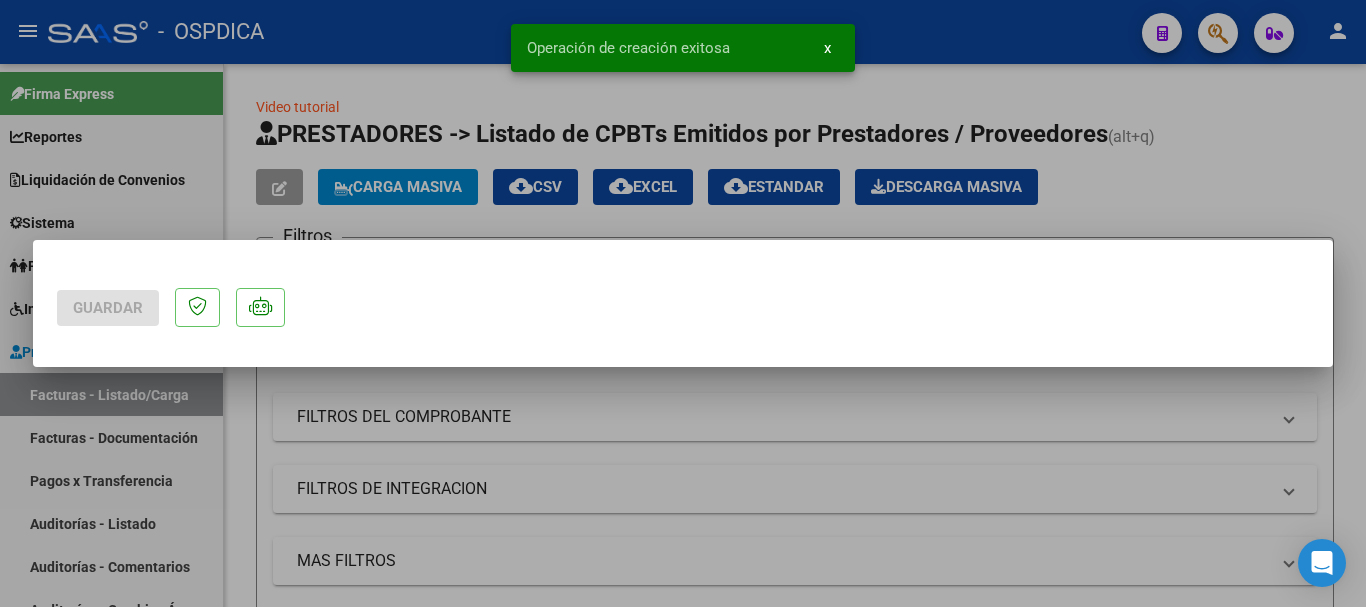 scroll, scrollTop: 0, scrollLeft: 0, axis: both 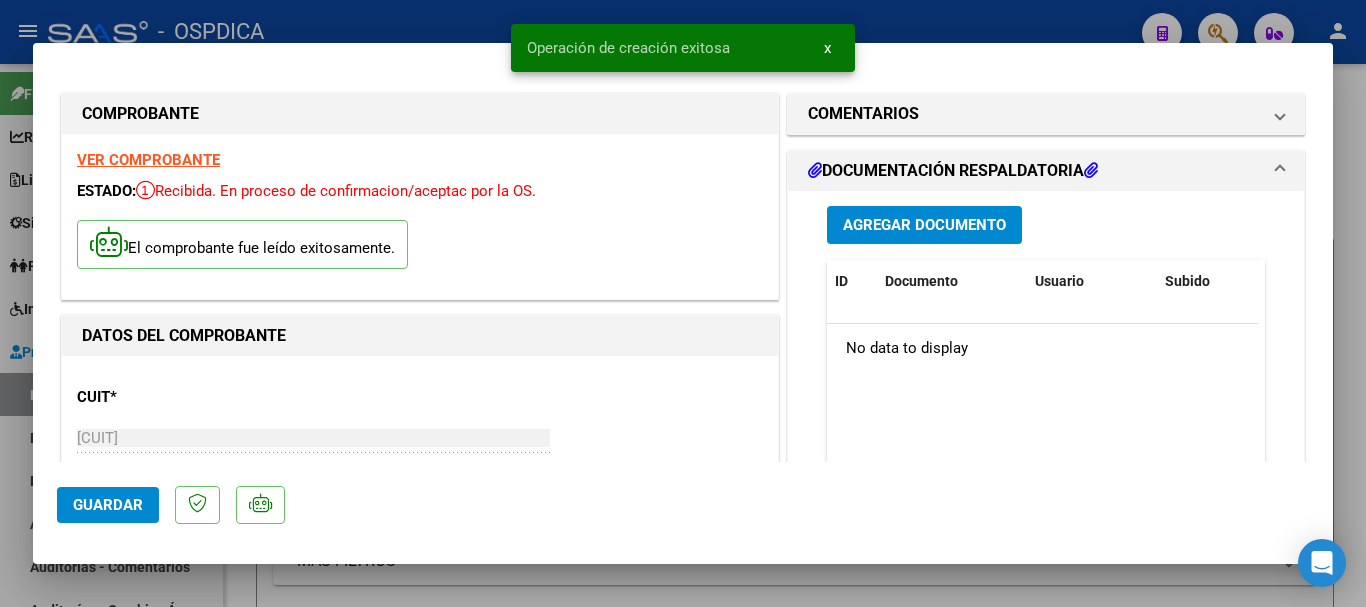 click on "x" at bounding box center (827, 48) 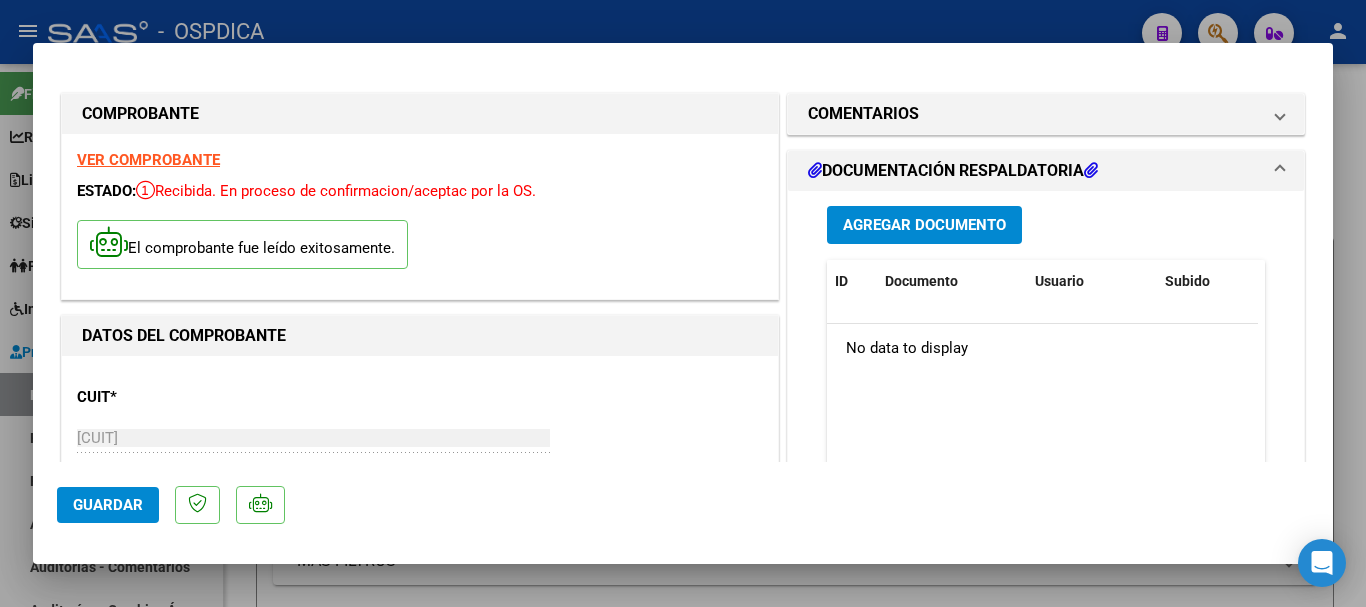 click at bounding box center [683, 303] 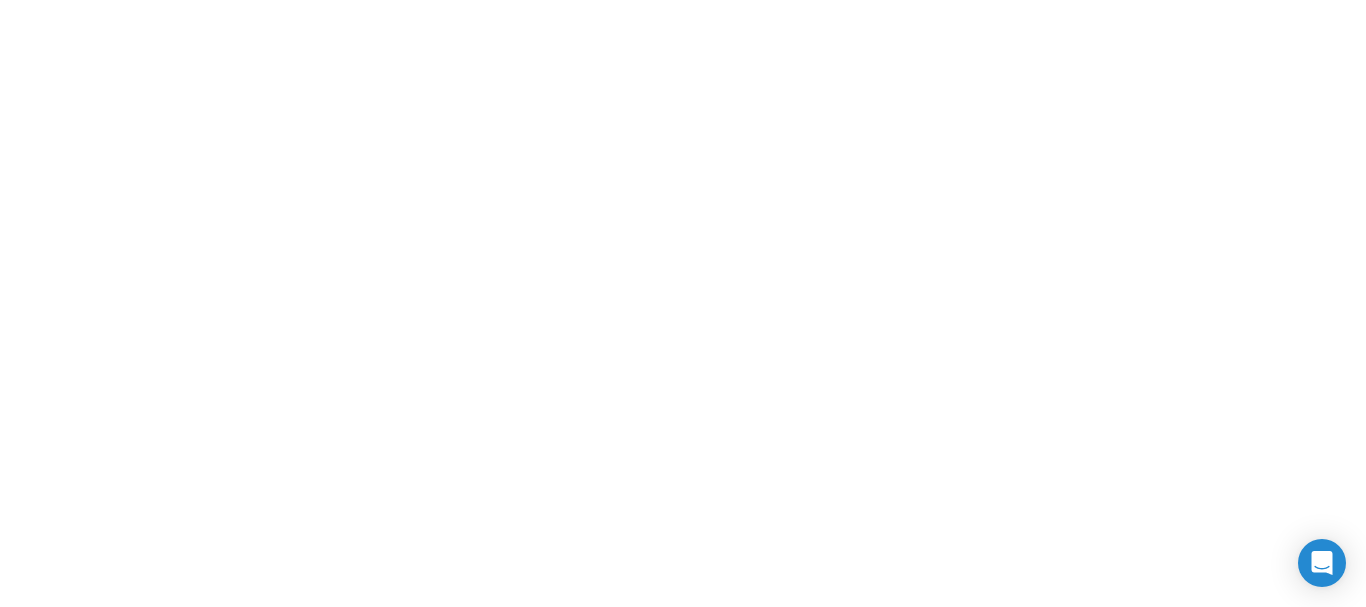scroll, scrollTop: 0, scrollLeft: 0, axis: both 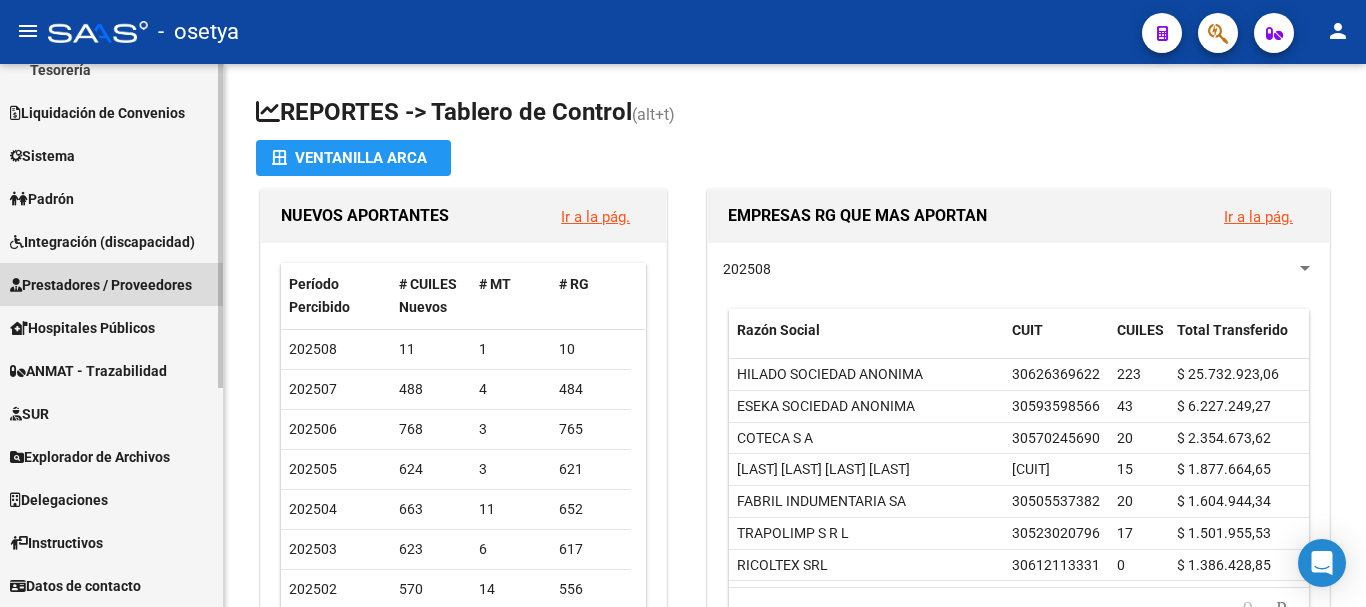 click on "Prestadores / Proveedores" at bounding box center (101, 285) 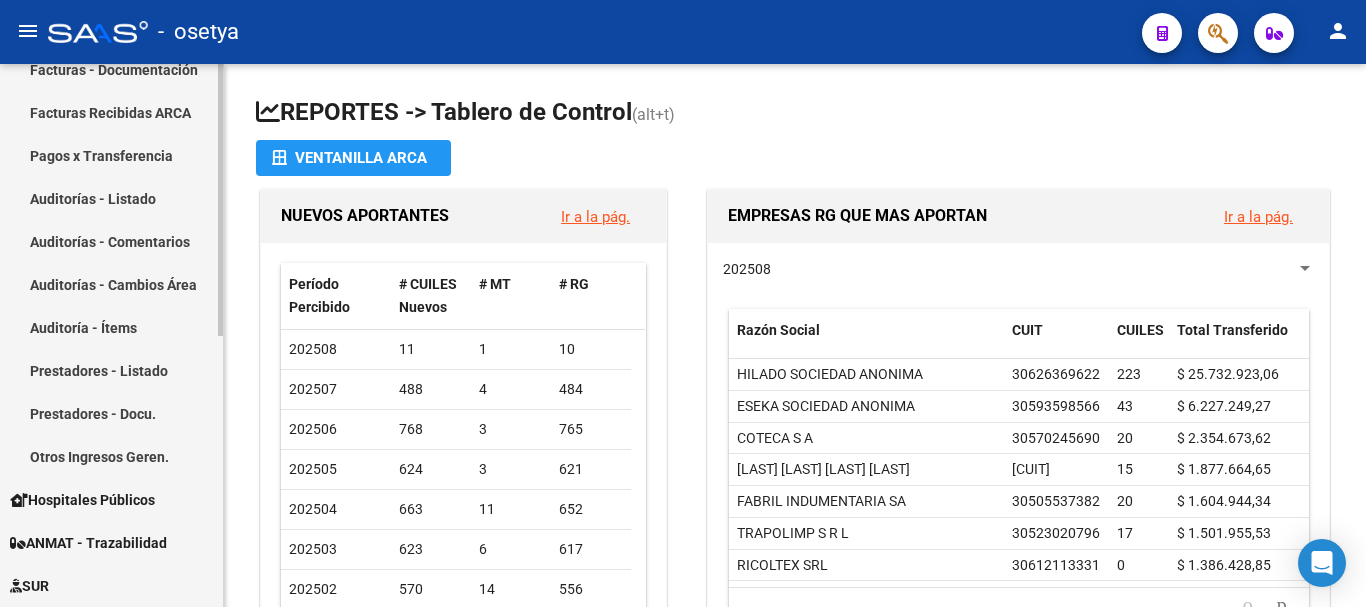 scroll, scrollTop: 268, scrollLeft: 0, axis: vertical 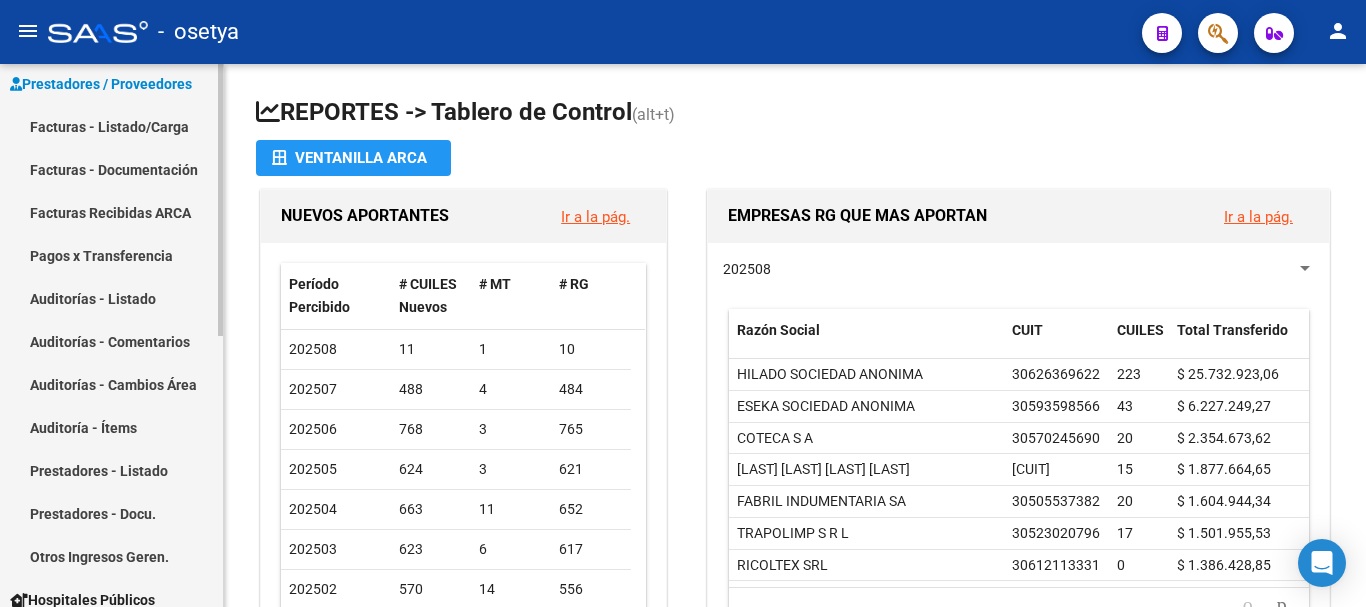 click on "Facturas - Listado/Carga" at bounding box center (111, 126) 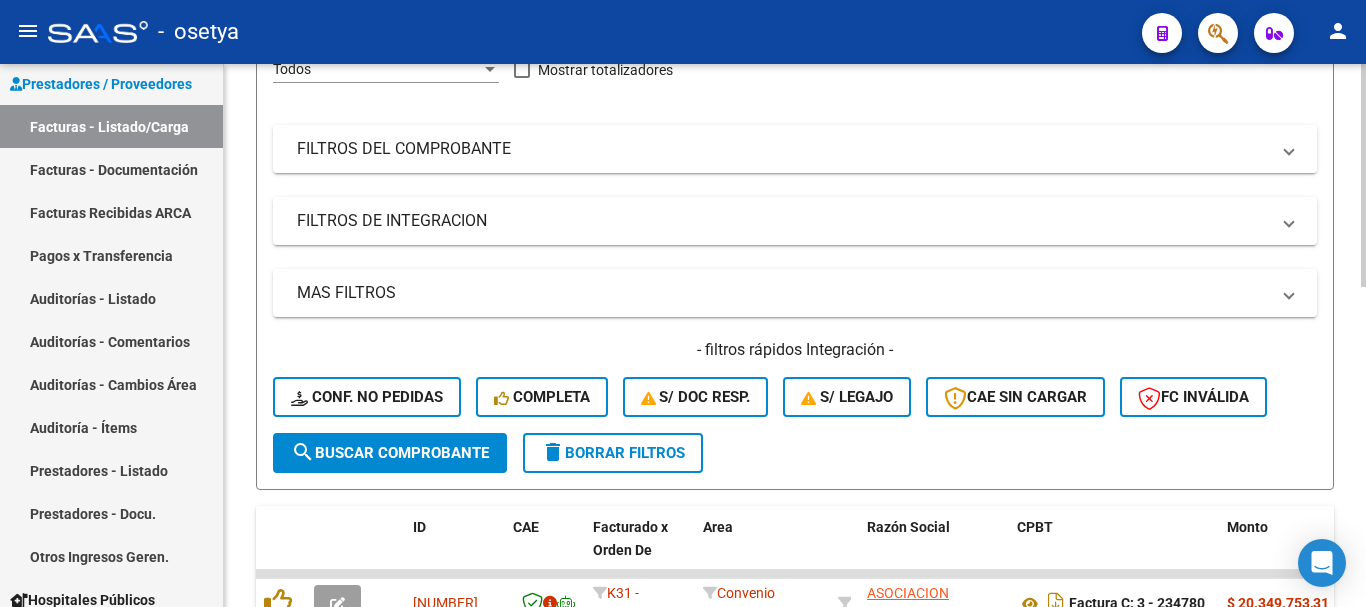 scroll, scrollTop: 0, scrollLeft: 0, axis: both 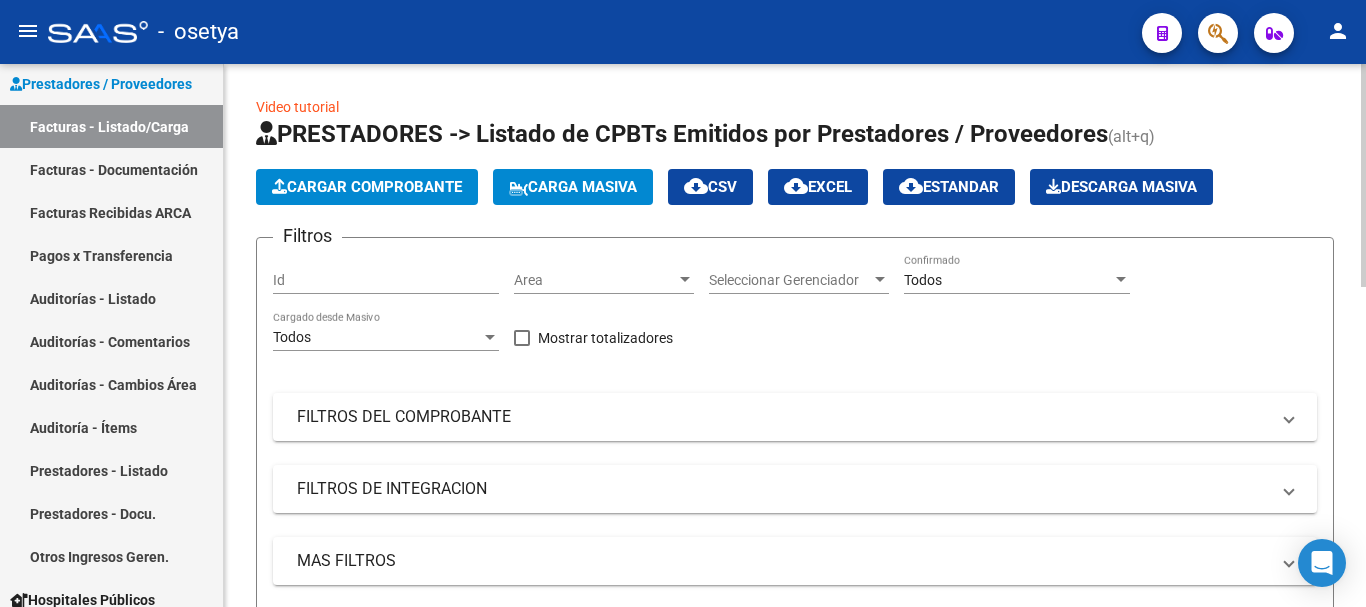 click on "Cargar Comprobante" 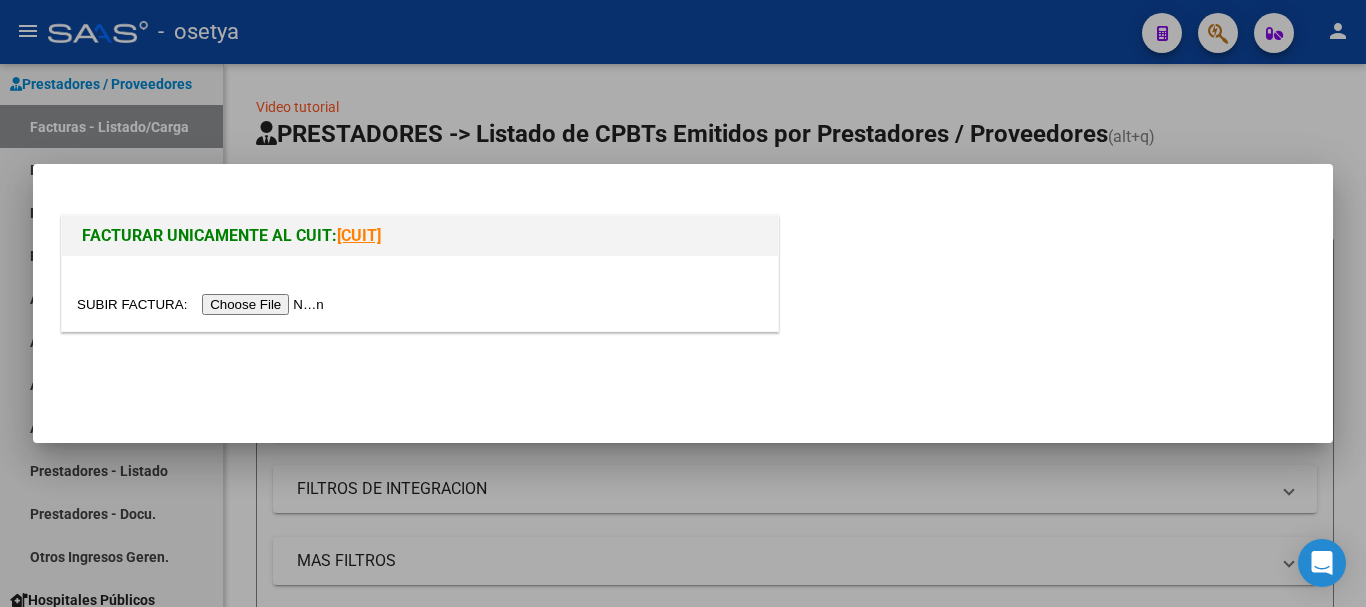 click at bounding box center [203, 304] 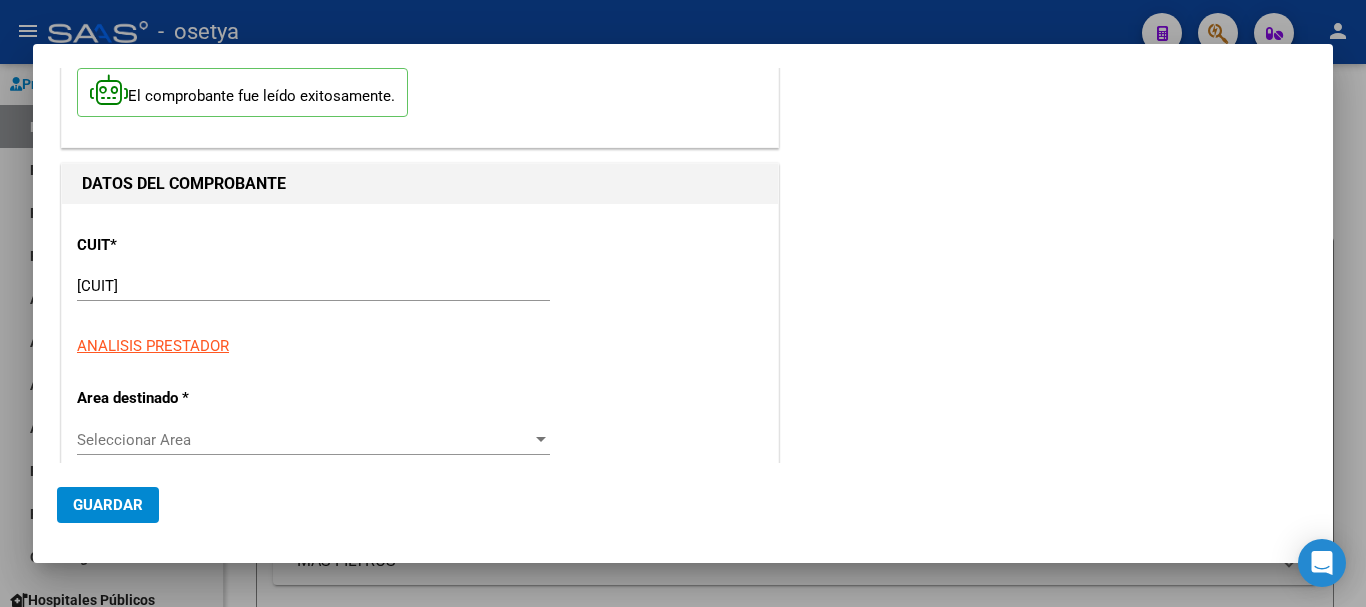 scroll, scrollTop: 200, scrollLeft: 0, axis: vertical 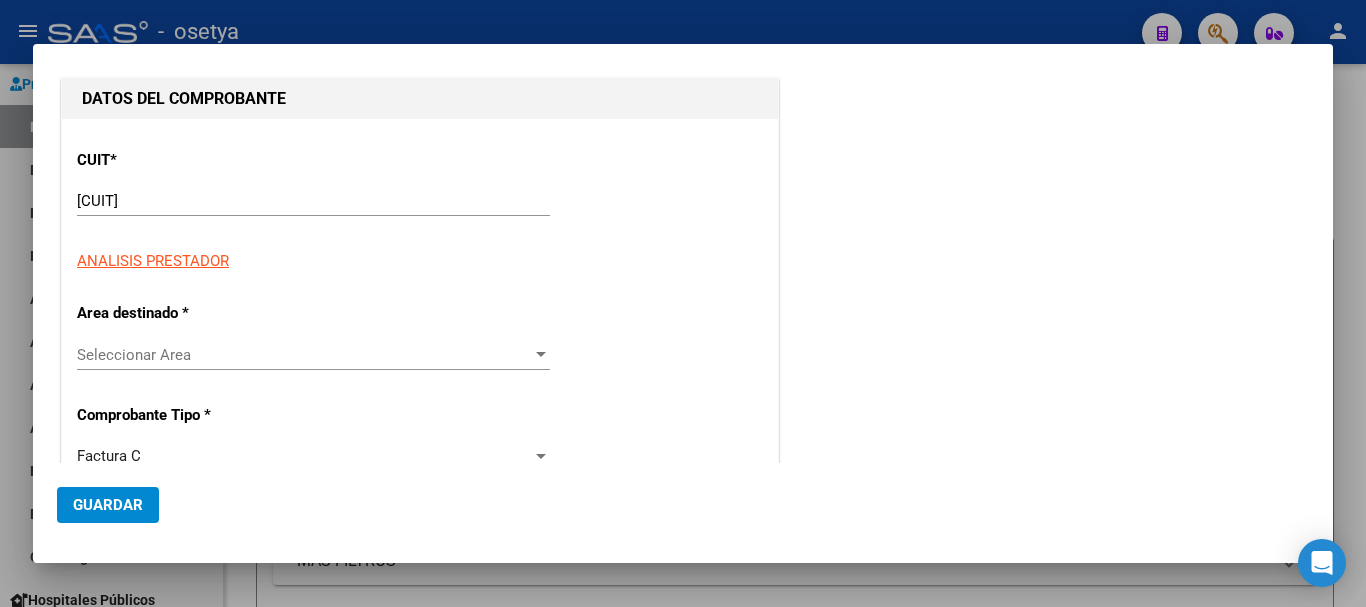 click on "Seleccionar Area" at bounding box center (304, 355) 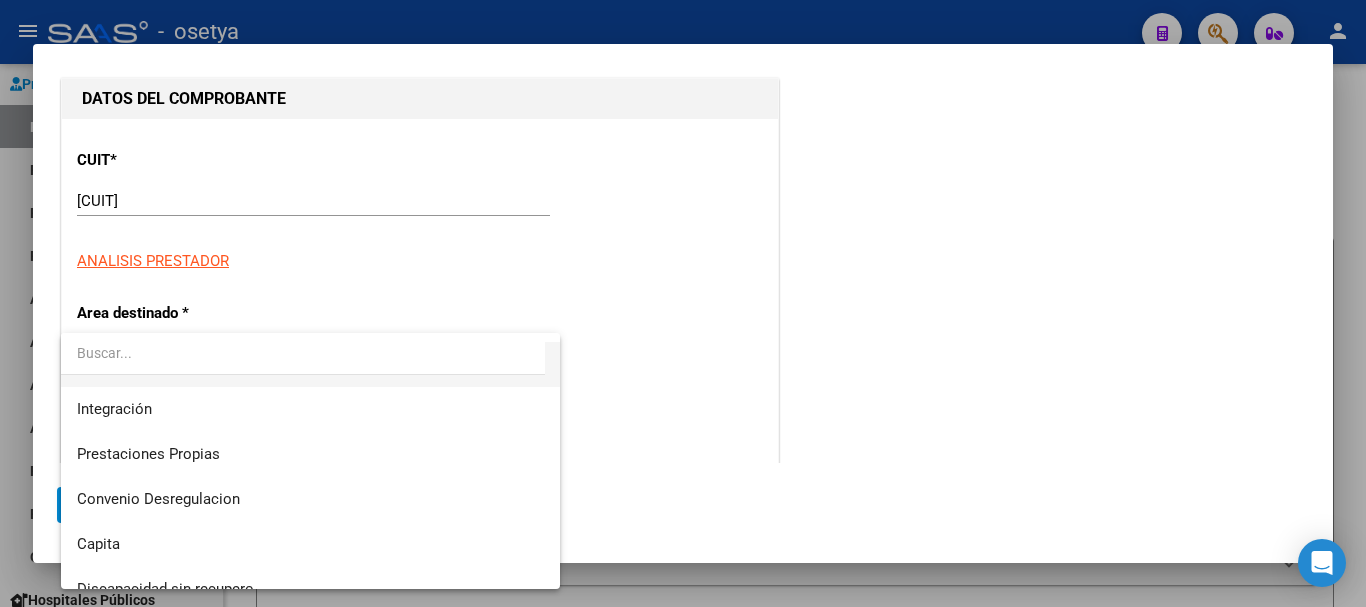scroll, scrollTop: 149, scrollLeft: 0, axis: vertical 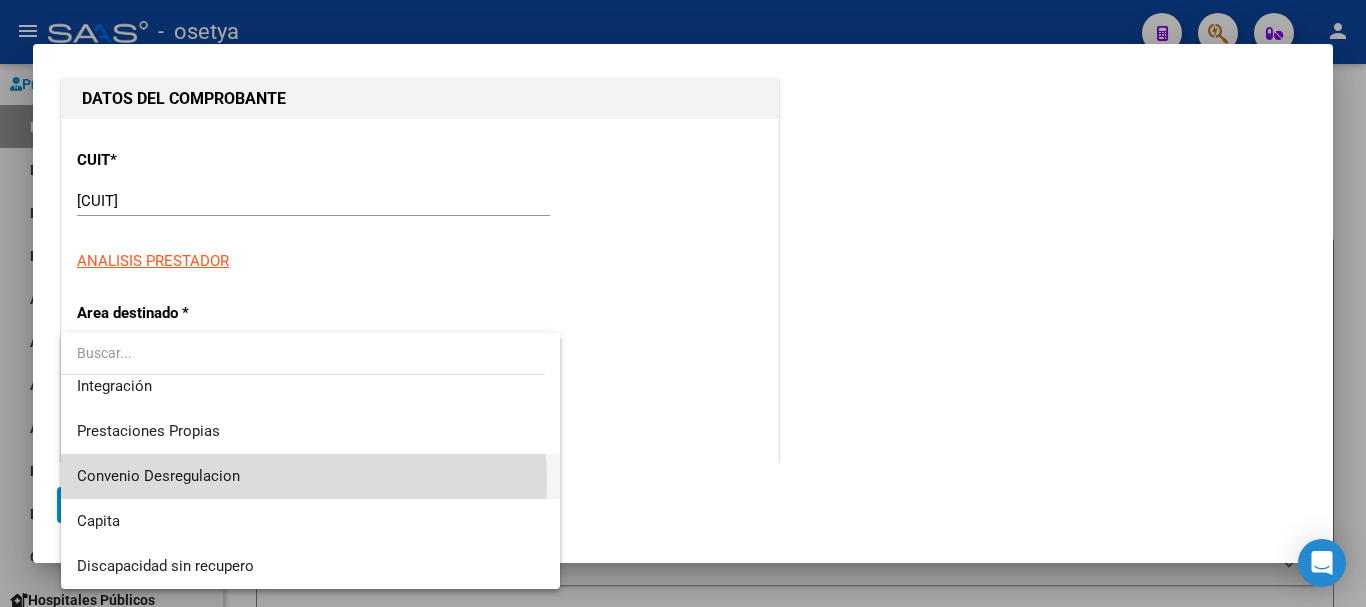 click on "Convenio Desregulacion" at bounding box center [310, 476] 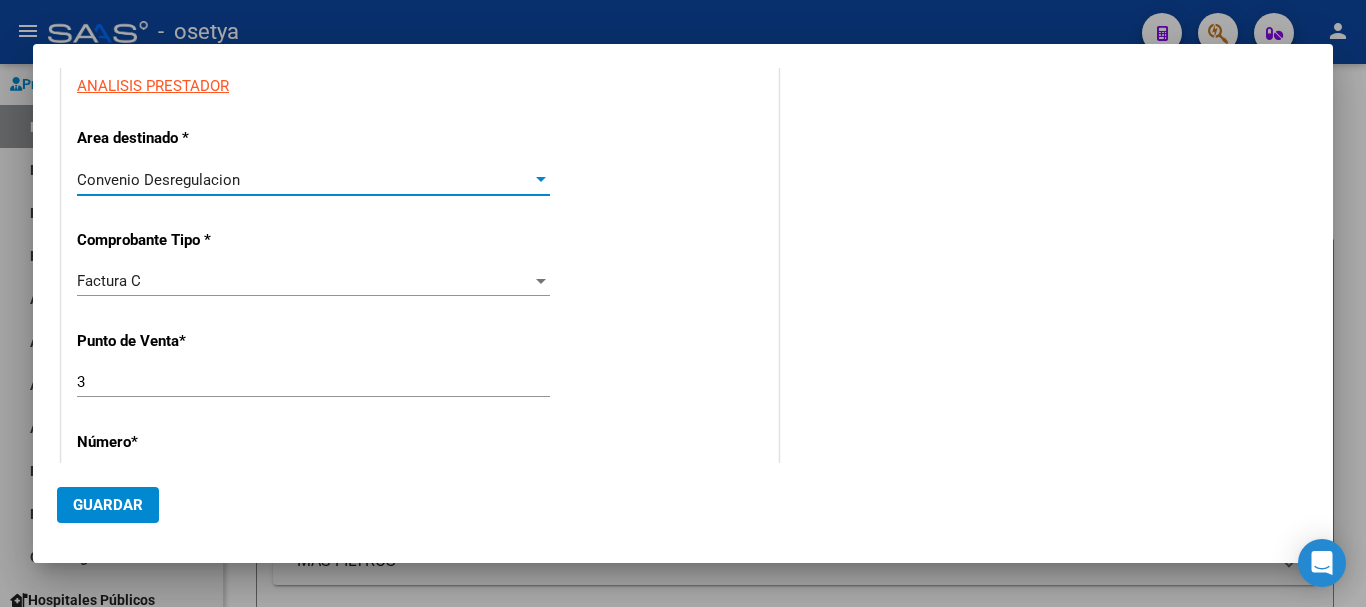 scroll, scrollTop: 500, scrollLeft: 0, axis: vertical 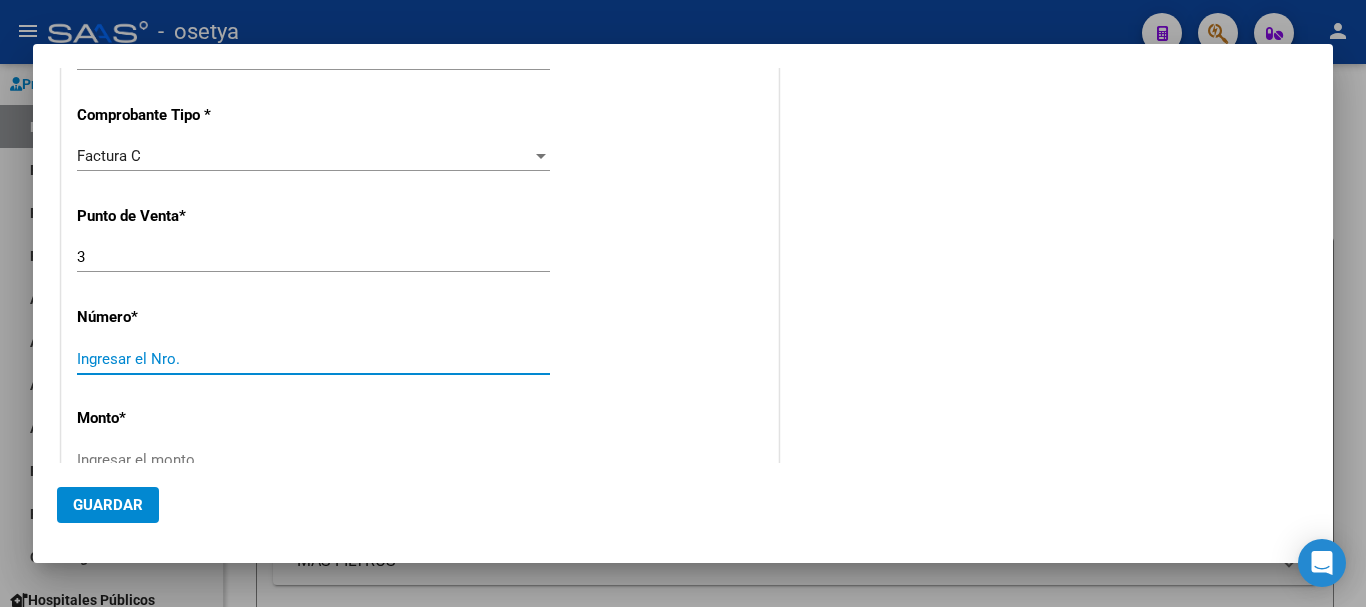 click on "Ingresar el Nro." at bounding box center (313, 359) 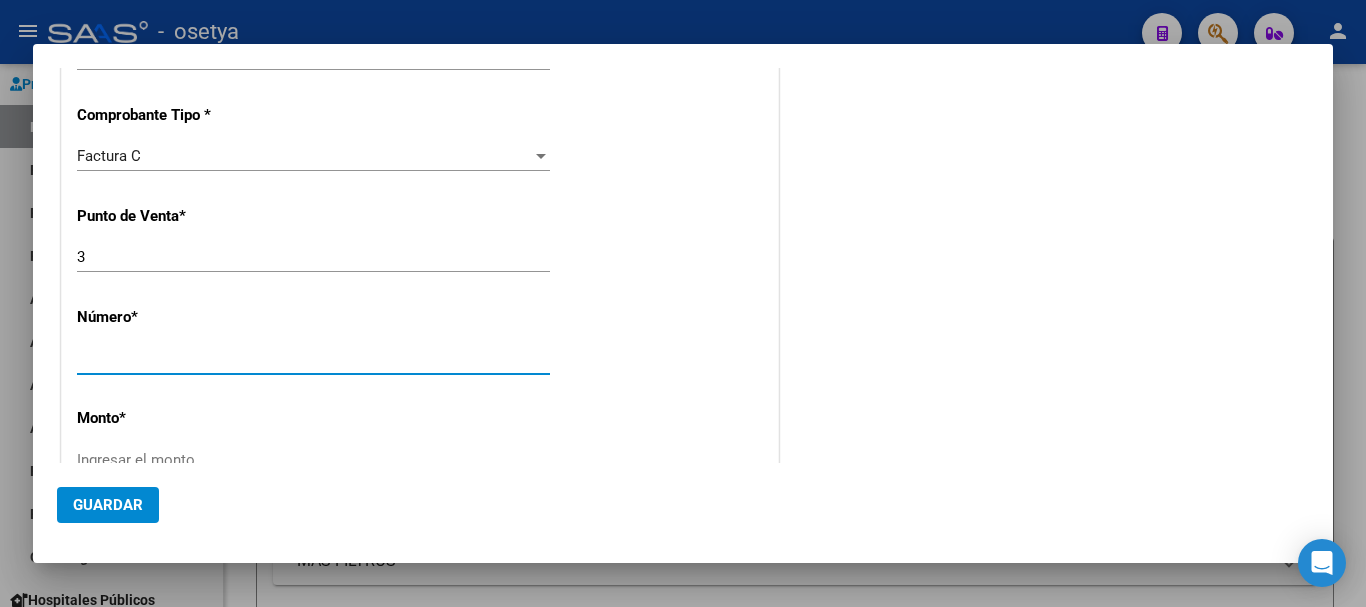 scroll, scrollTop: 600, scrollLeft: 0, axis: vertical 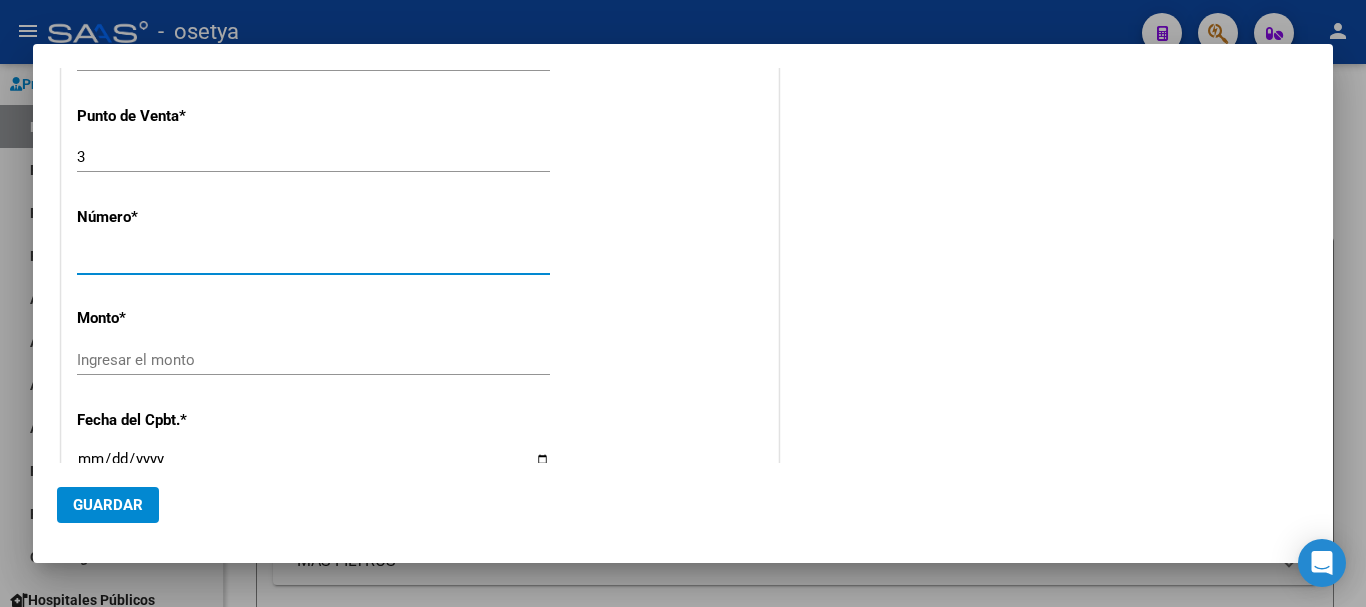 type on "240439" 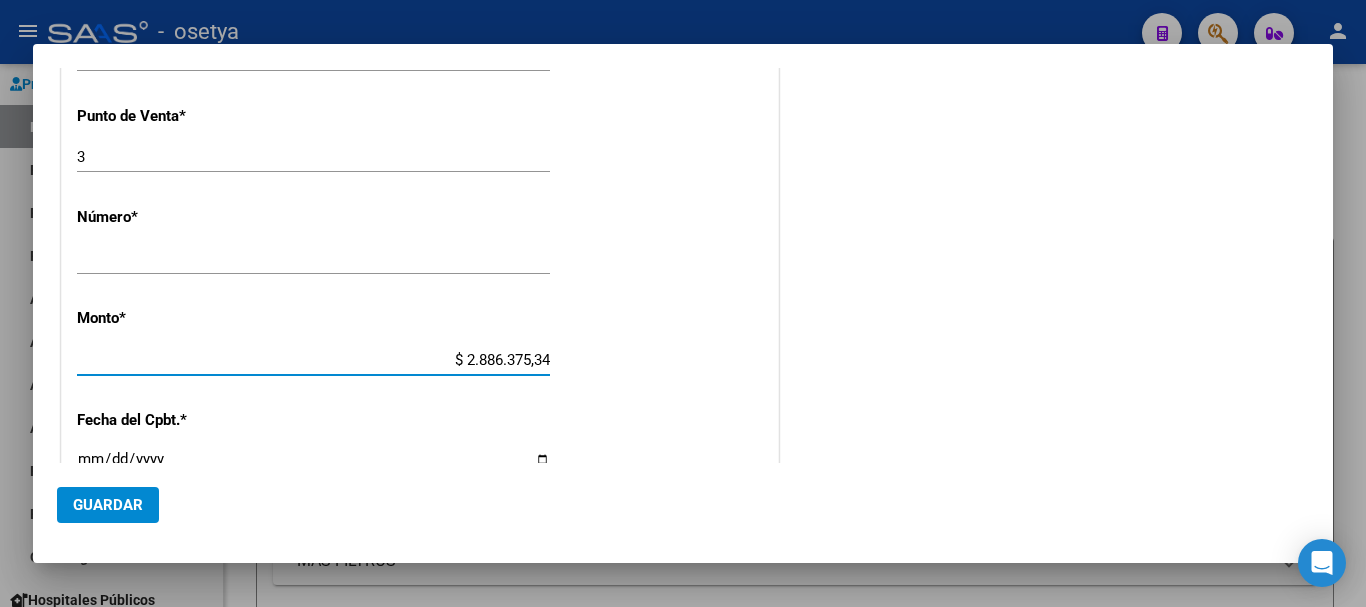 type on "$ 28.863.753,42" 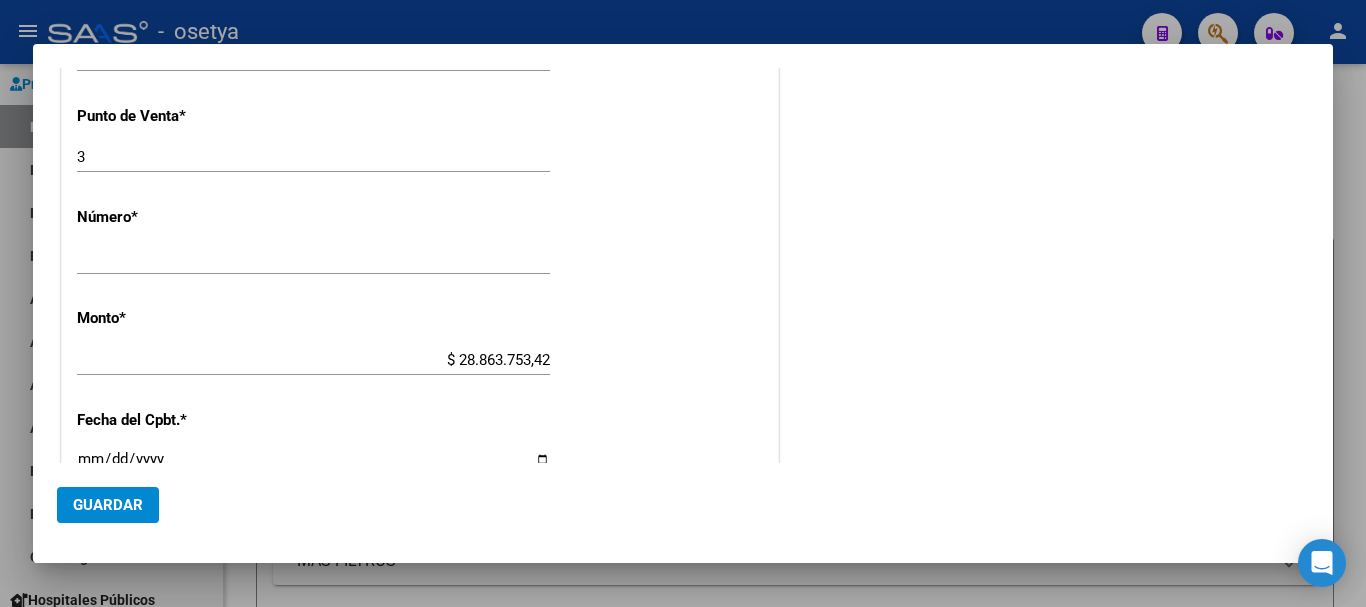 click on "Ingresar la fecha" at bounding box center (313, 467) 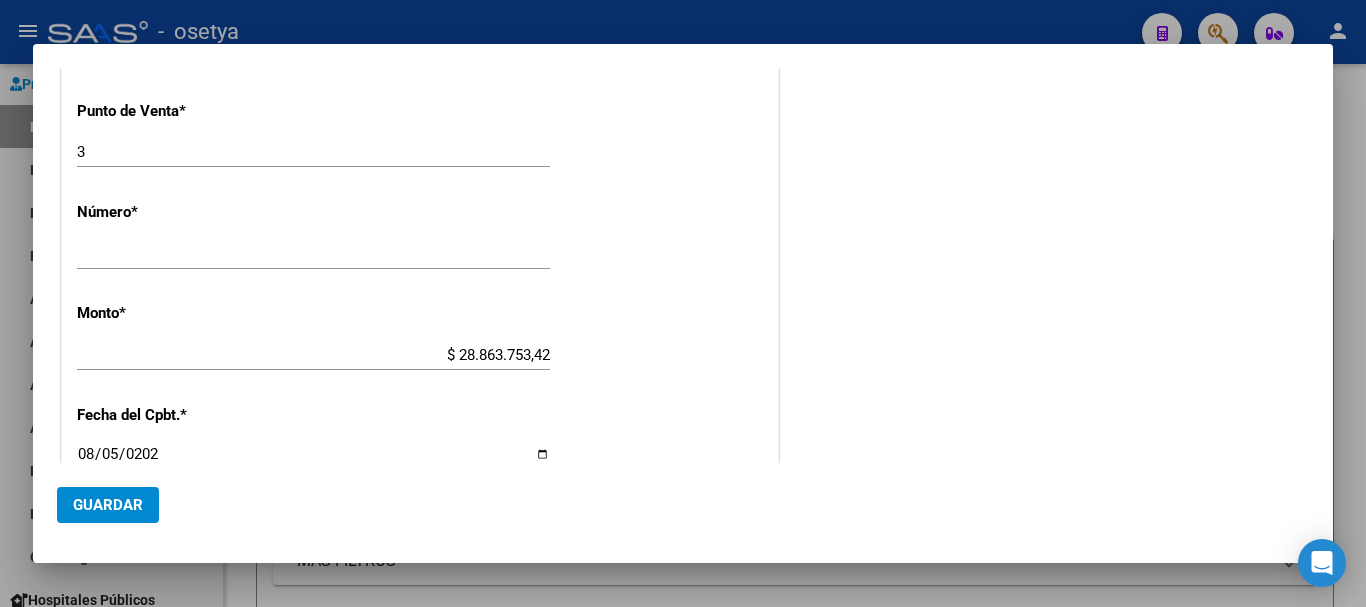 type on "2025-08-05" 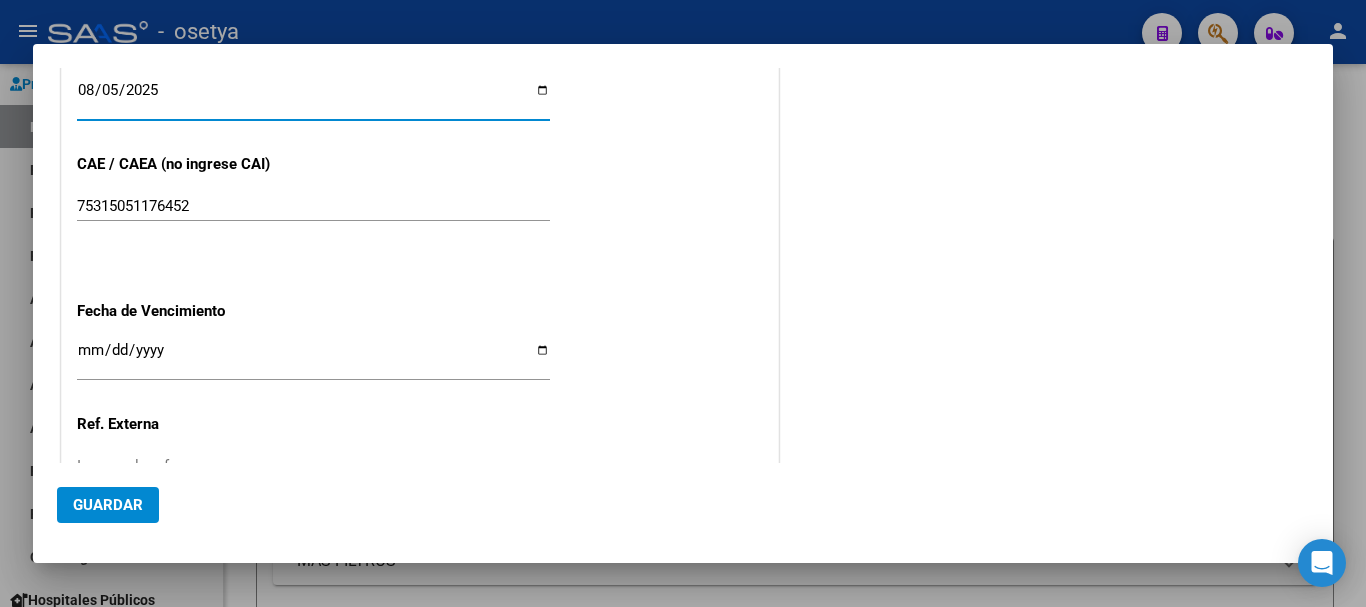 scroll, scrollTop: 1005, scrollLeft: 0, axis: vertical 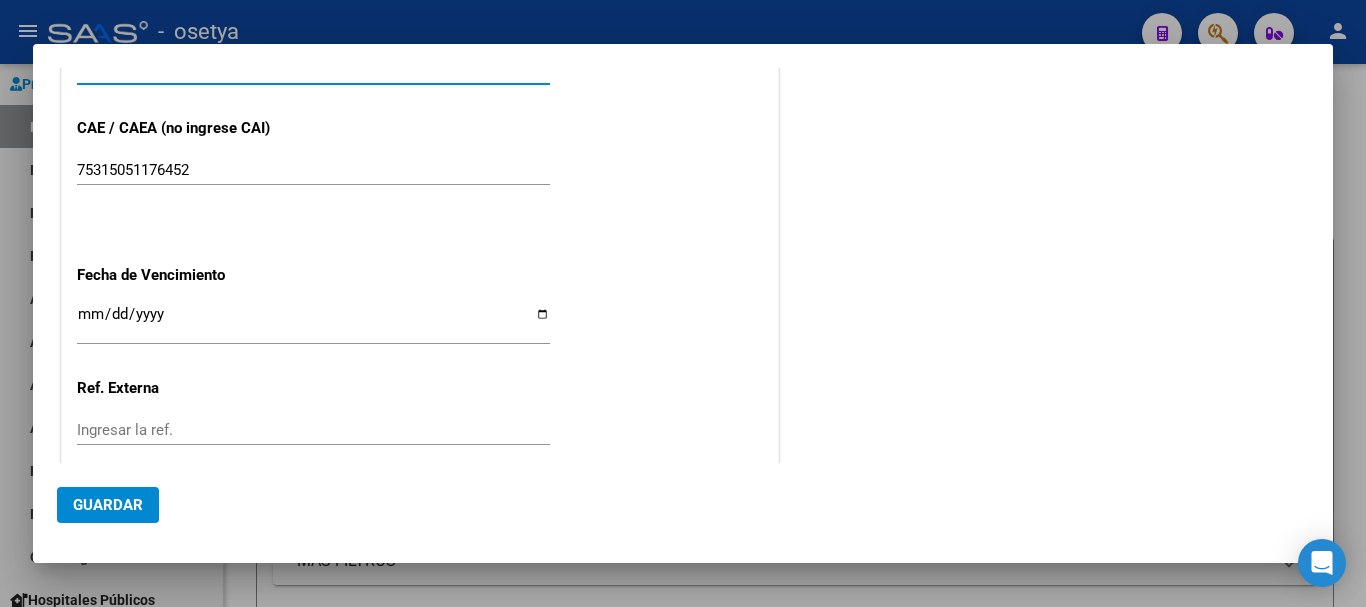 click on "Ingresar la fecha" at bounding box center [313, 322] 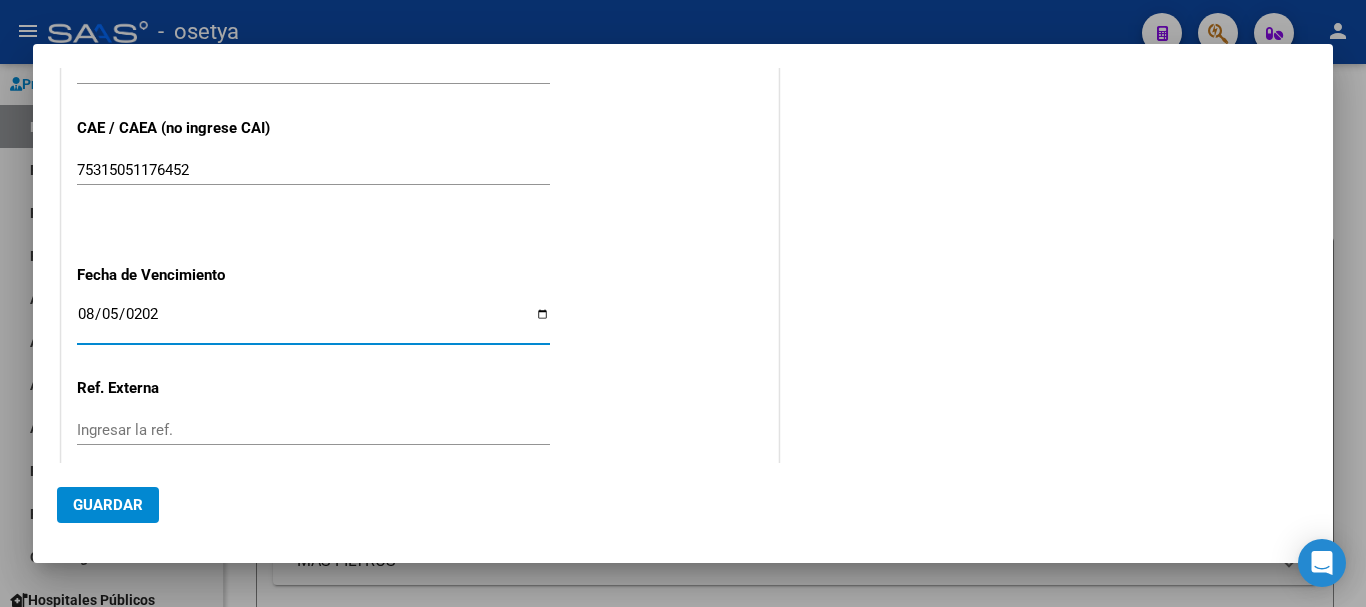 type on "2025-08-05" 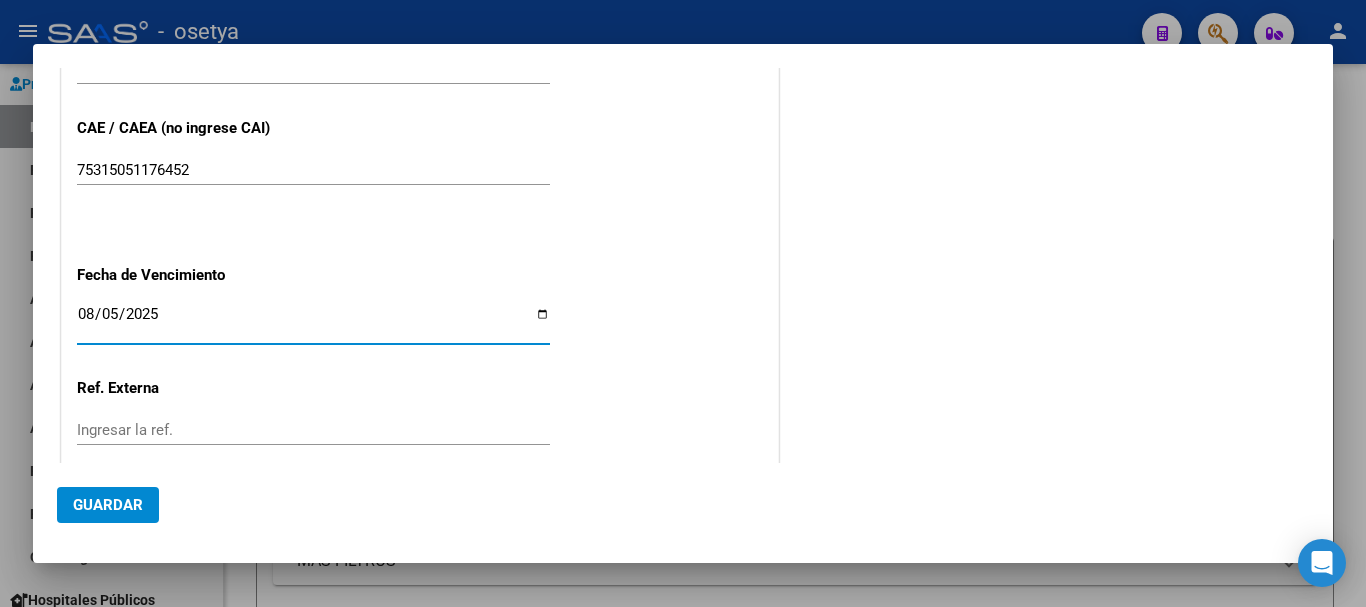 click on "CUIT  *   30-71067446-5 Ingresar CUIT  ANALISIS PRESTADOR  Area destinado * Convenio Desregulacion Seleccionar Area  Comprobante Tipo * Factura C Seleccionar Tipo Punto de Venta  *   3 Ingresar el Nro.  Número  *   240439 Ingresar el Nro.  Monto  *   $ 28.863.753,42 Ingresar el monto  Fecha del Cpbt.  *   2025-08-05 Ingresar la fecha  CAE / CAEA (no ingrese CAI)    75315051176452 Ingresar el CAE o CAEA (no ingrese CAI)  Fecha de Vencimiento    2025-08-05 Ingresar la fecha  Ref. Externa    Ingresar la ref.  N° Liquidación    Ingresar el N° Liquidación" at bounding box center [420, -53] 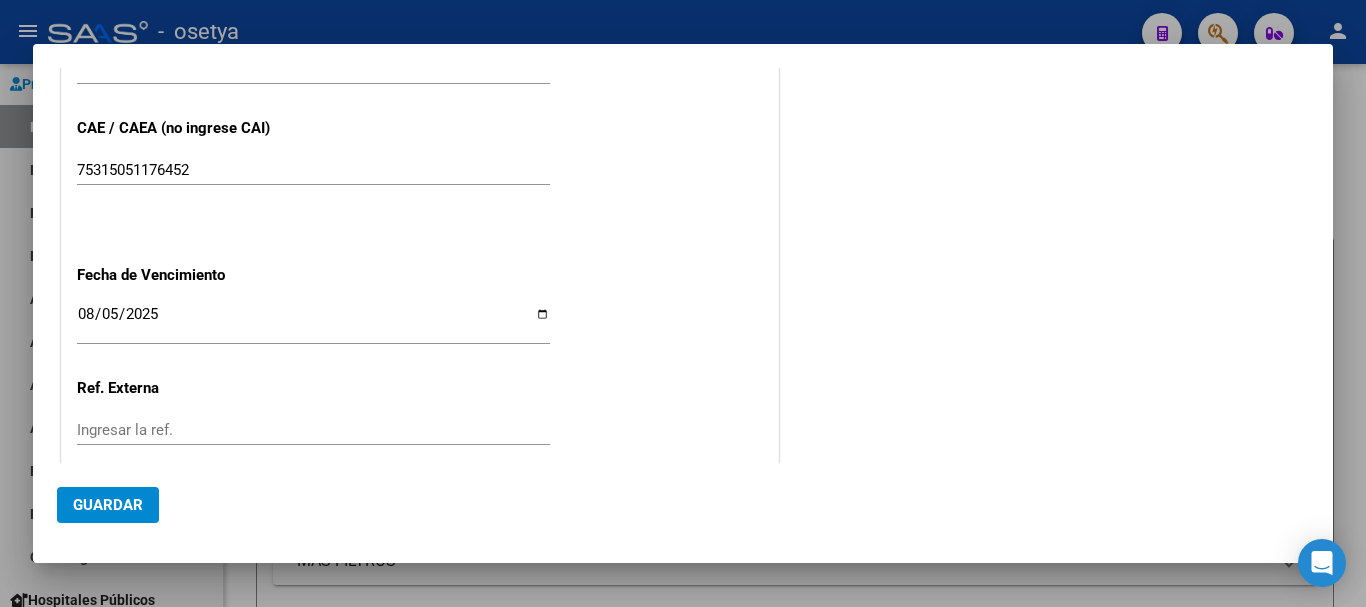 click on "Ingresar la ref." at bounding box center (313, 430) 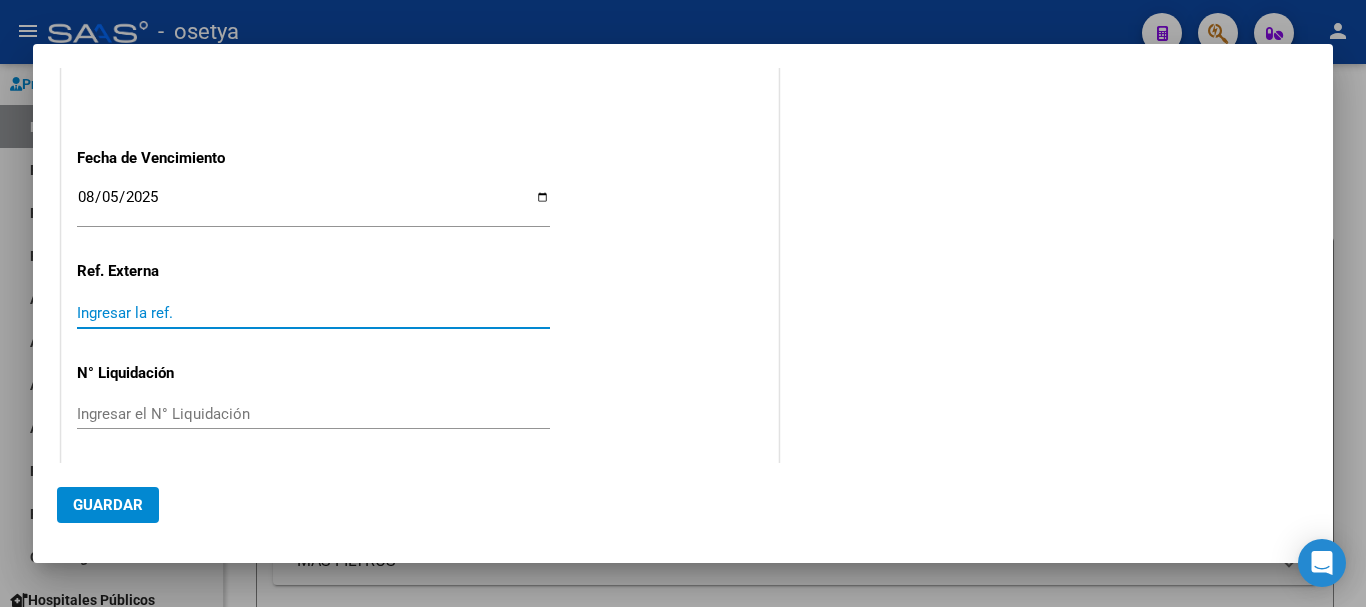 scroll, scrollTop: 1127, scrollLeft: 0, axis: vertical 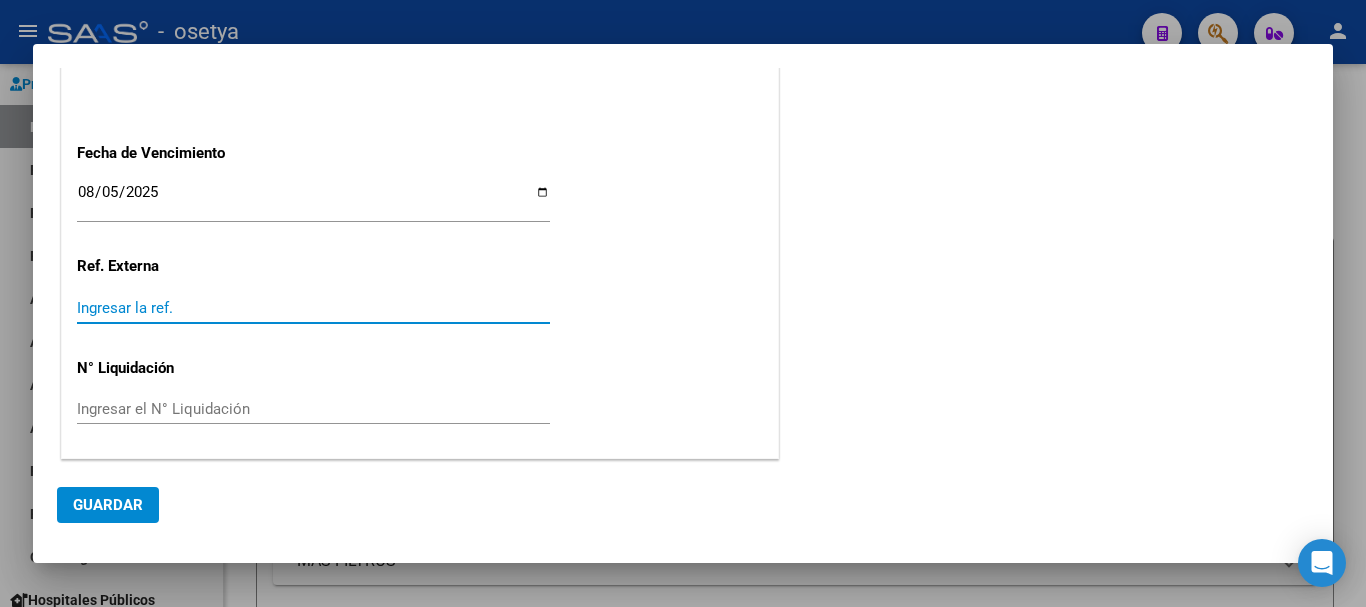 click on "Guardar" 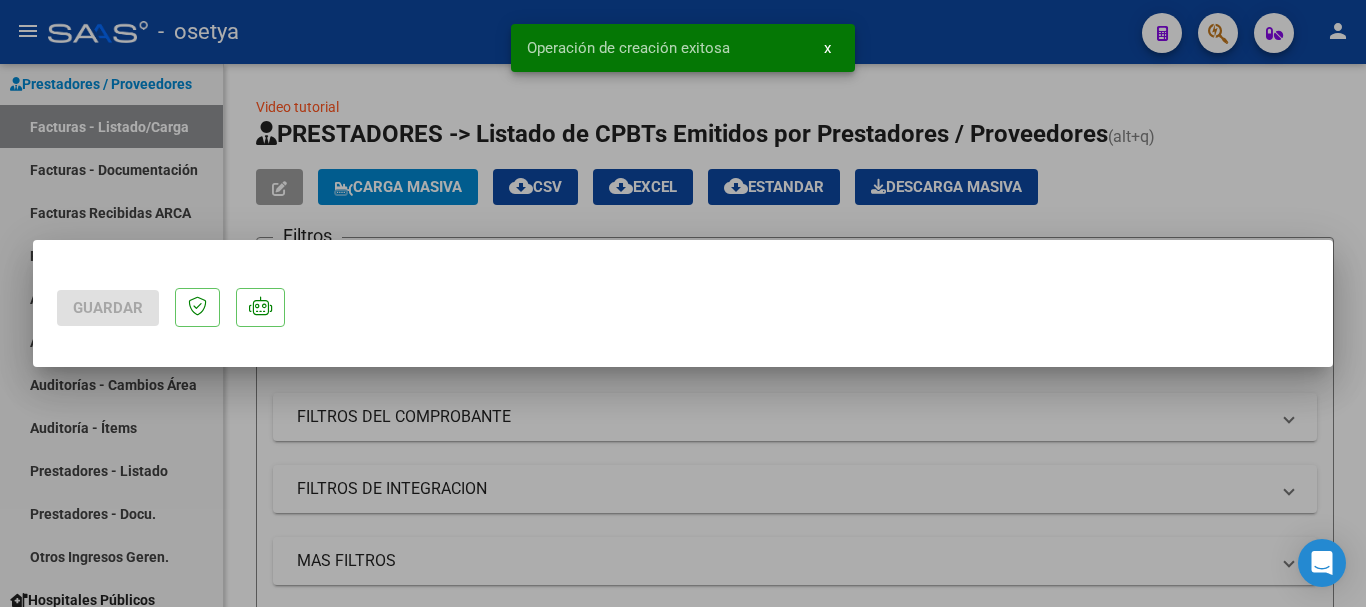 scroll, scrollTop: 0, scrollLeft: 0, axis: both 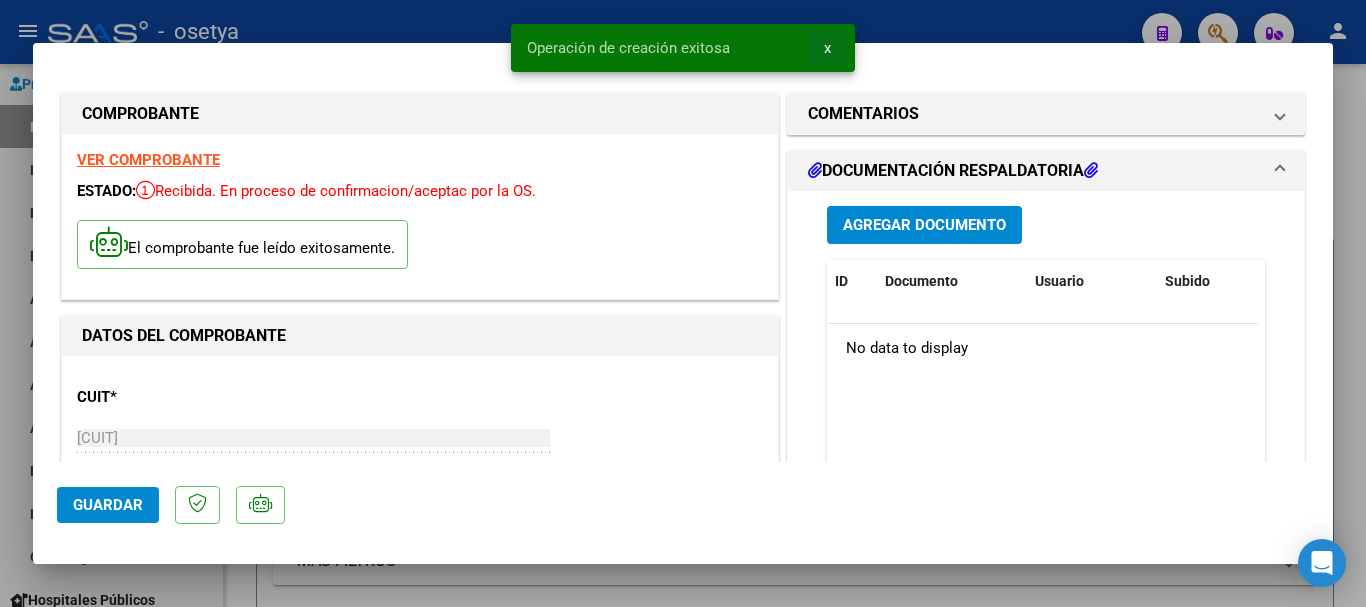 click on "x" at bounding box center (827, 48) 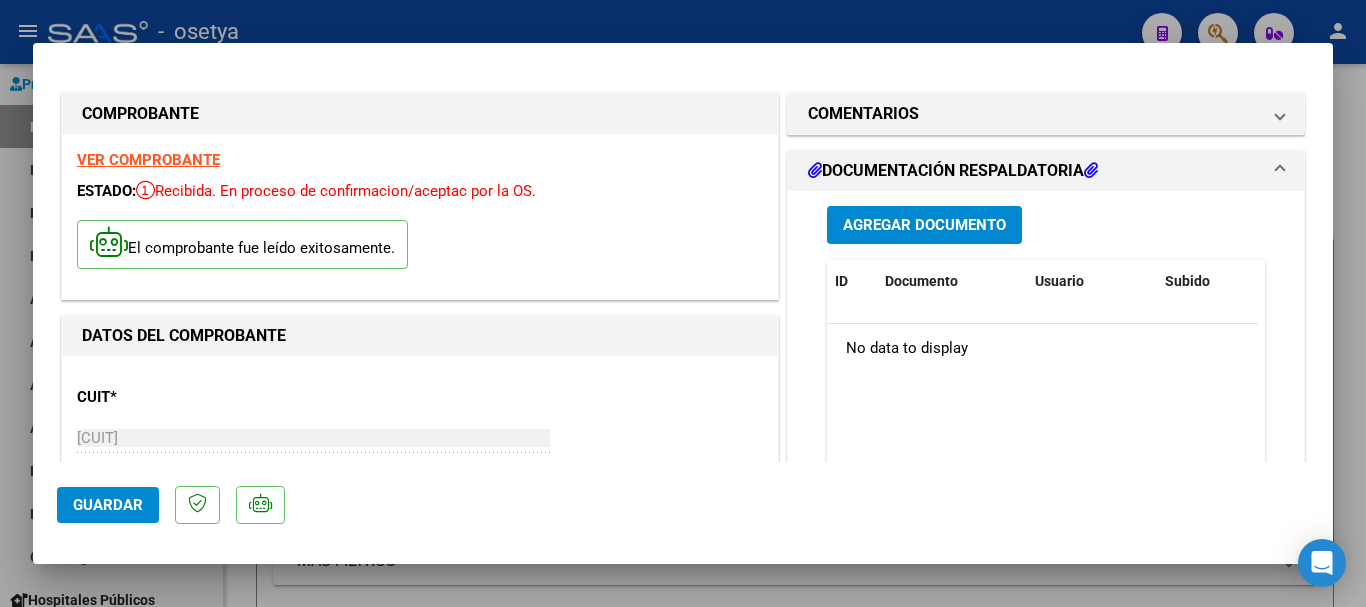 click at bounding box center [683, 303] 